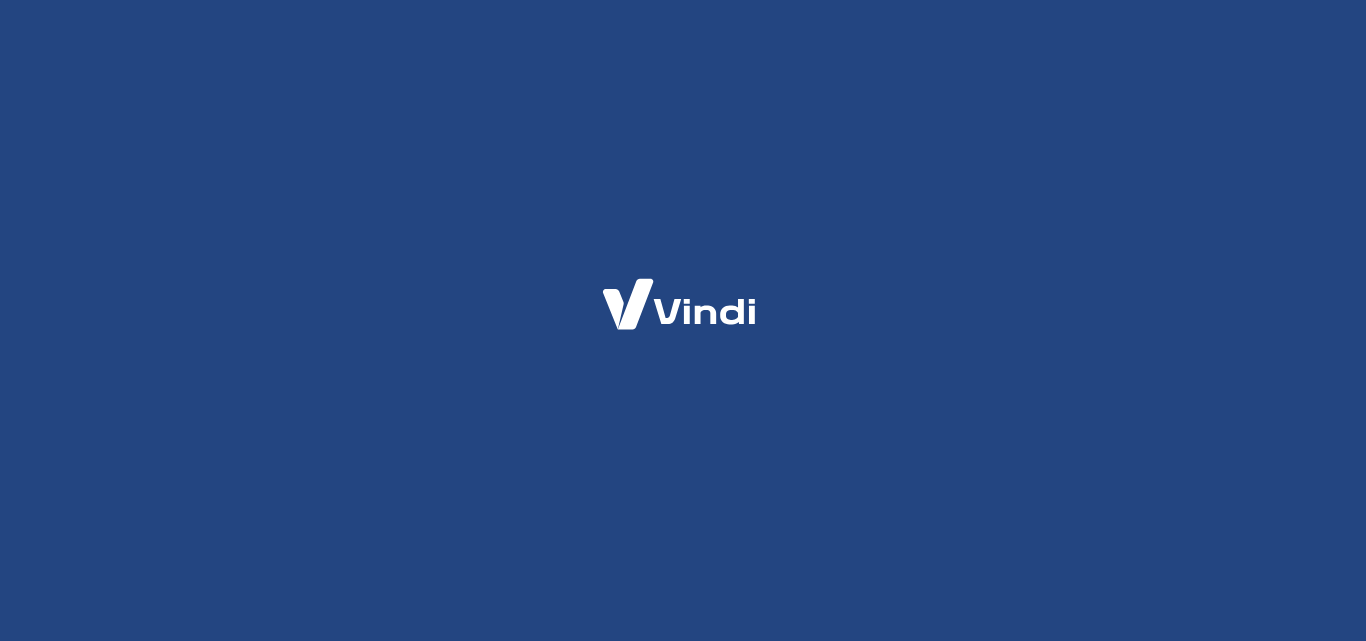 scroll, scrollTop: 0, scrollLeft: 0, axis: both 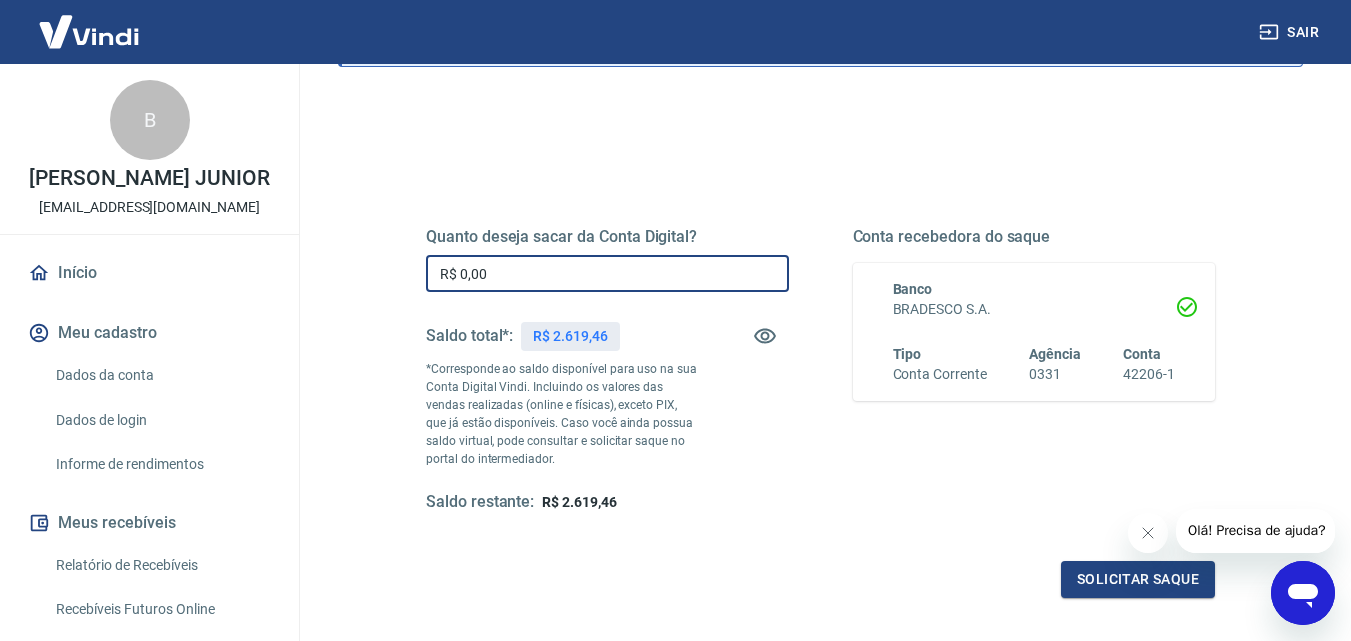 click on "R$ 0,00" at bounding box center [607, 273] 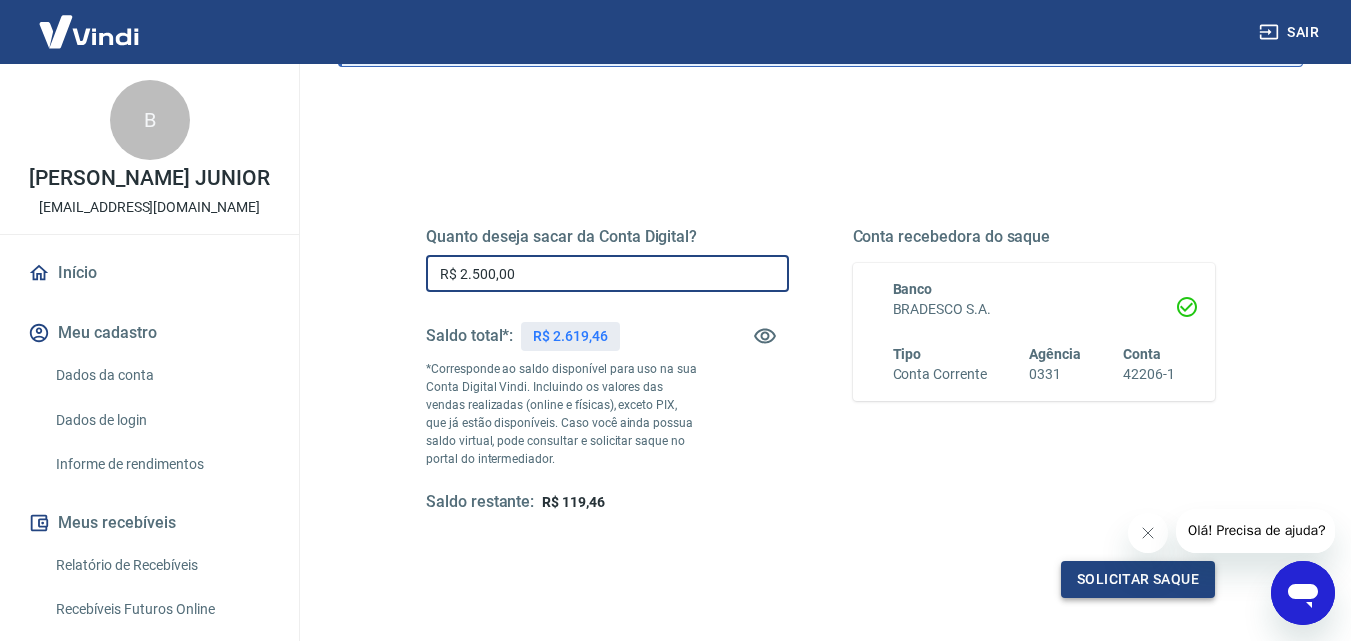 type on "R$ 2.500,00" 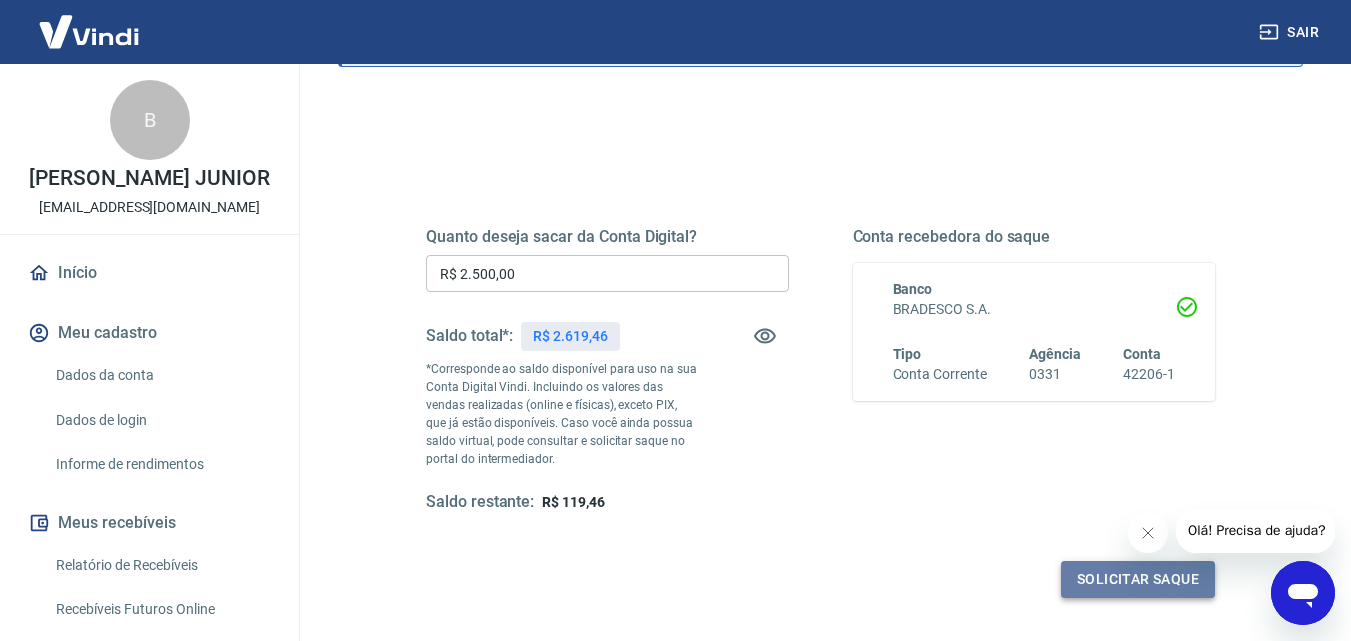 click on "Solicitar saque" at bounding box center (1138, 579) 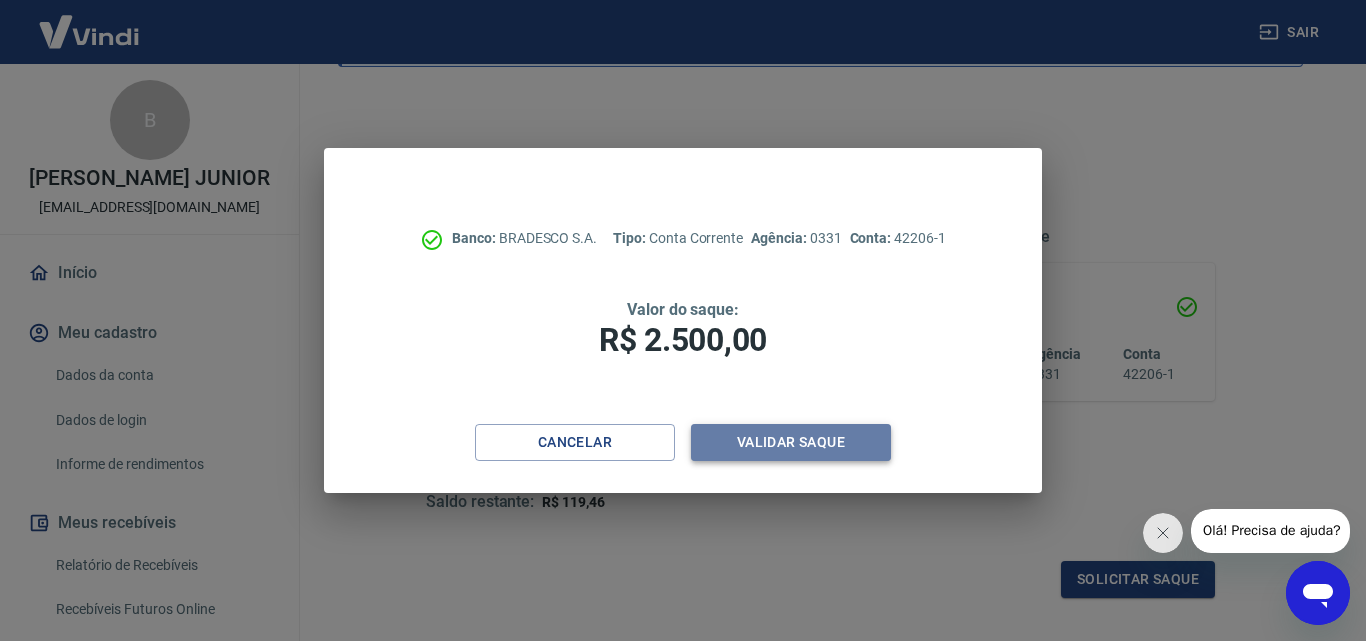 click on "Validar saque" at bounding box center (791, 442) 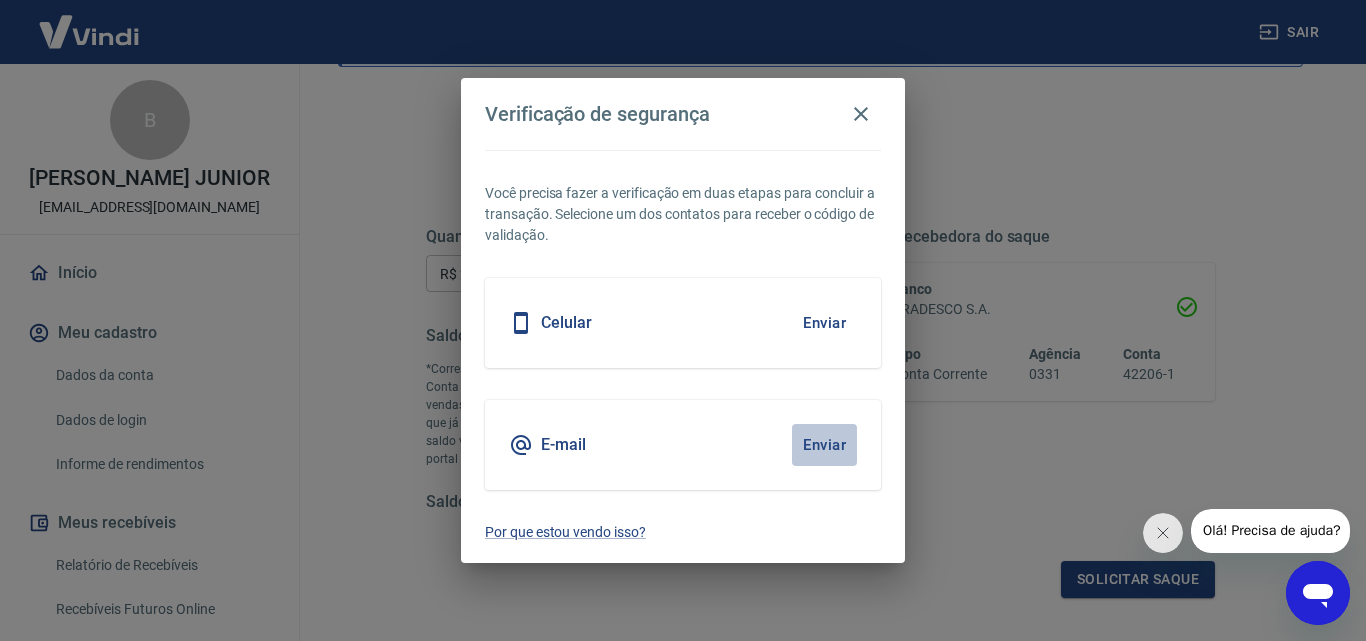 click on "Enviar" at bounding box center (824, 445) 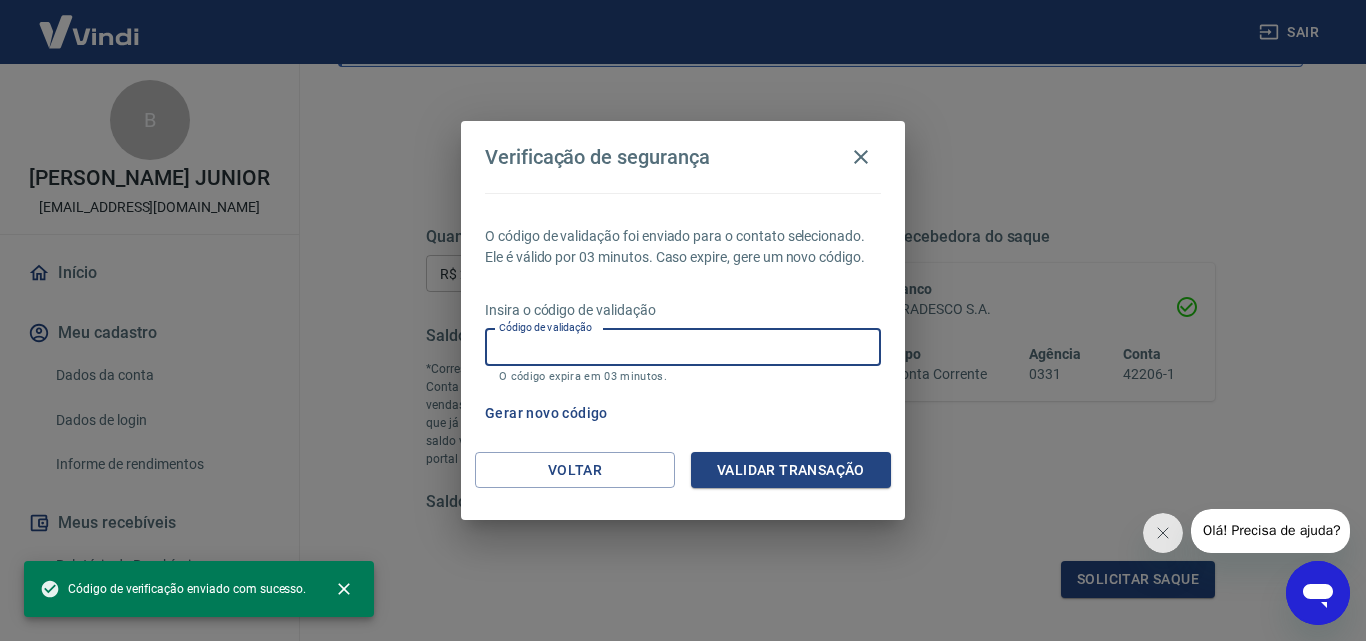 click on "Código de validação" at bounding box center [683, 347] 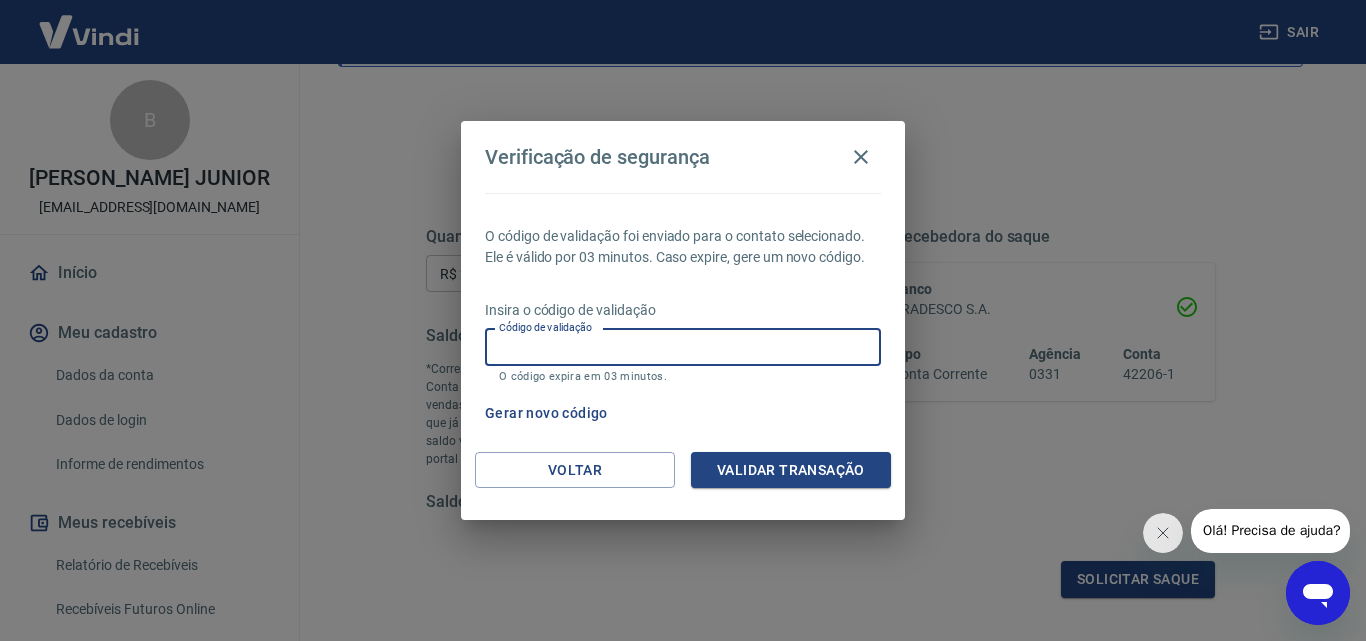 click on "O código de validação foi enviado para o contato selecionado. Ele é válido por 03 minutos. Caso expire, gere um novo código. Insira o código de validação Código de validação Código de validação O código expira em 03 minutos. Gerar novo código" at bounding box center [683, 322] 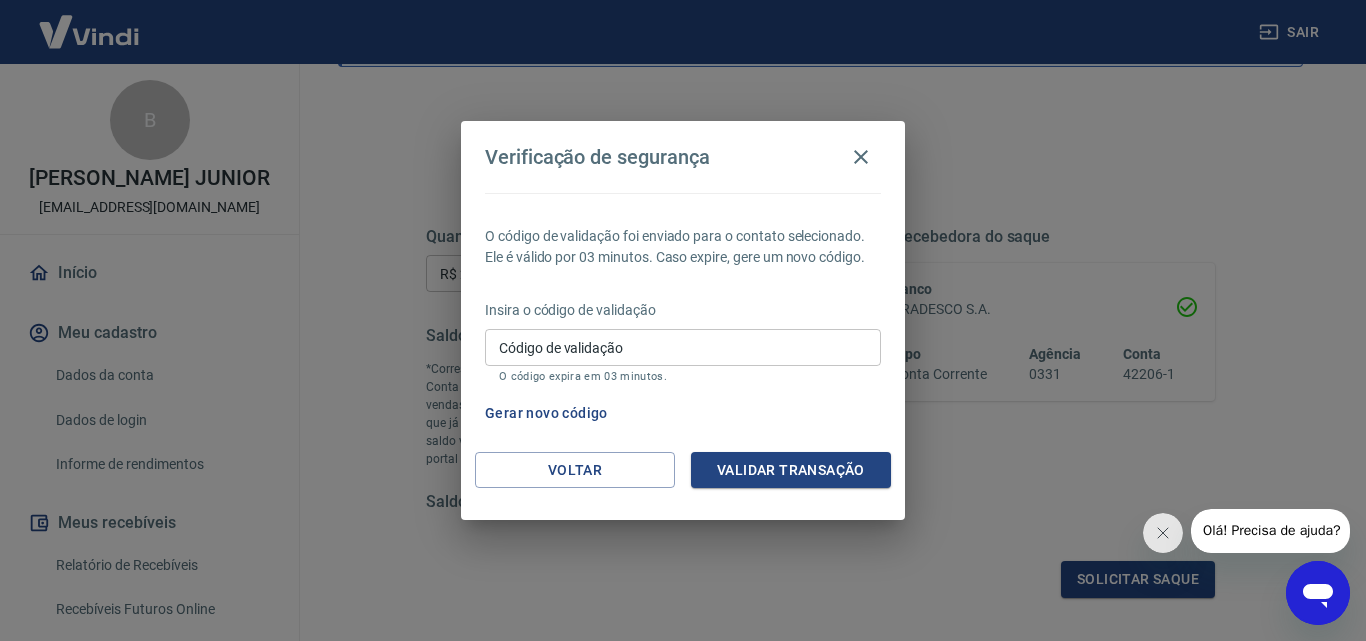 click on "Código de validação" at bounding box center [683, 347] 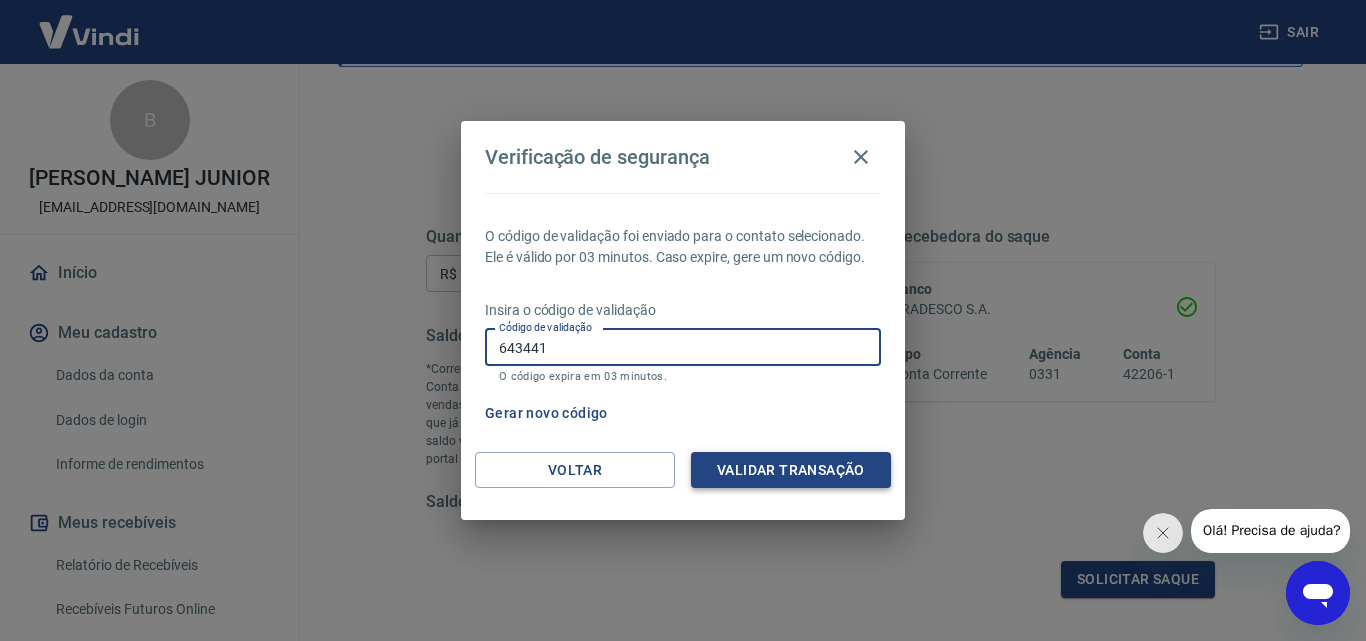 type on "643441" 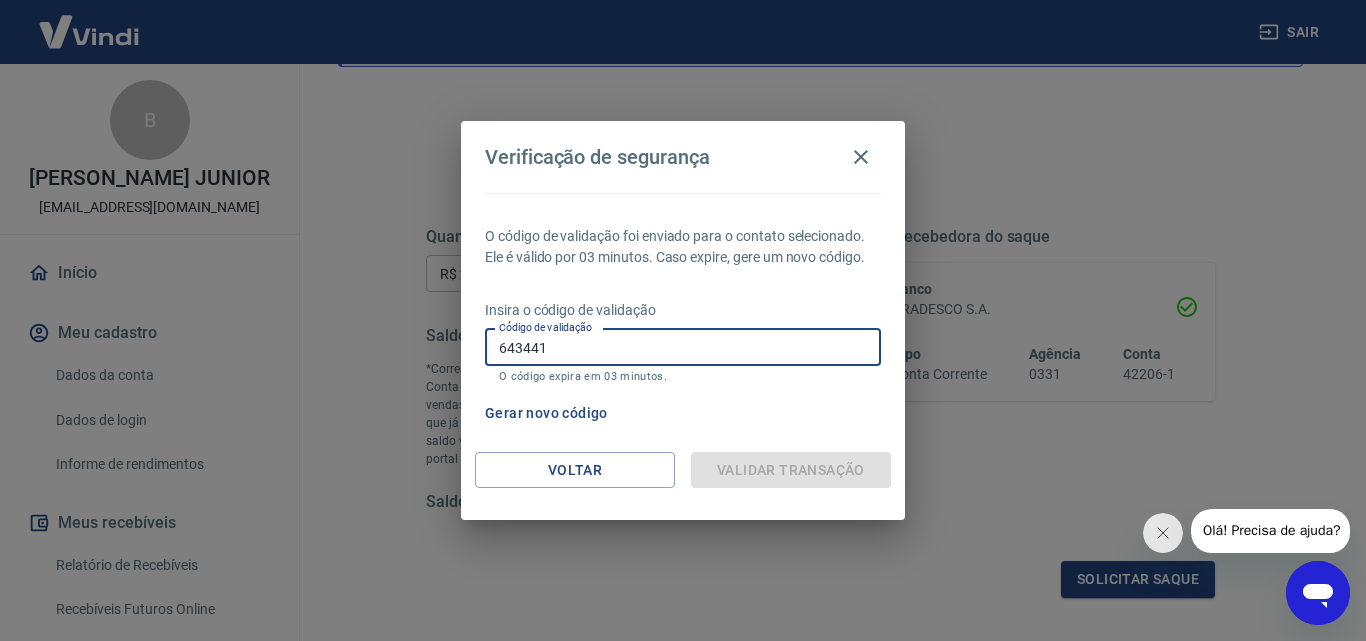click on "643441" at bounding box center (683, 347) 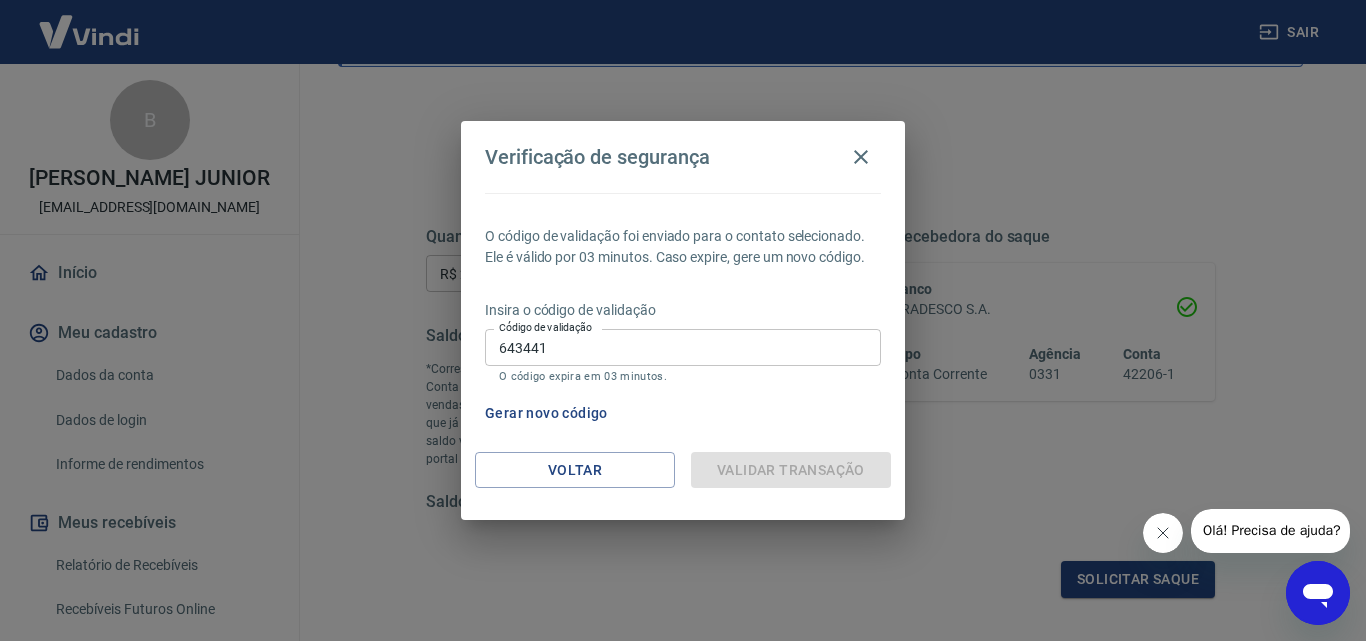 click at bounding box center [1162, 533] 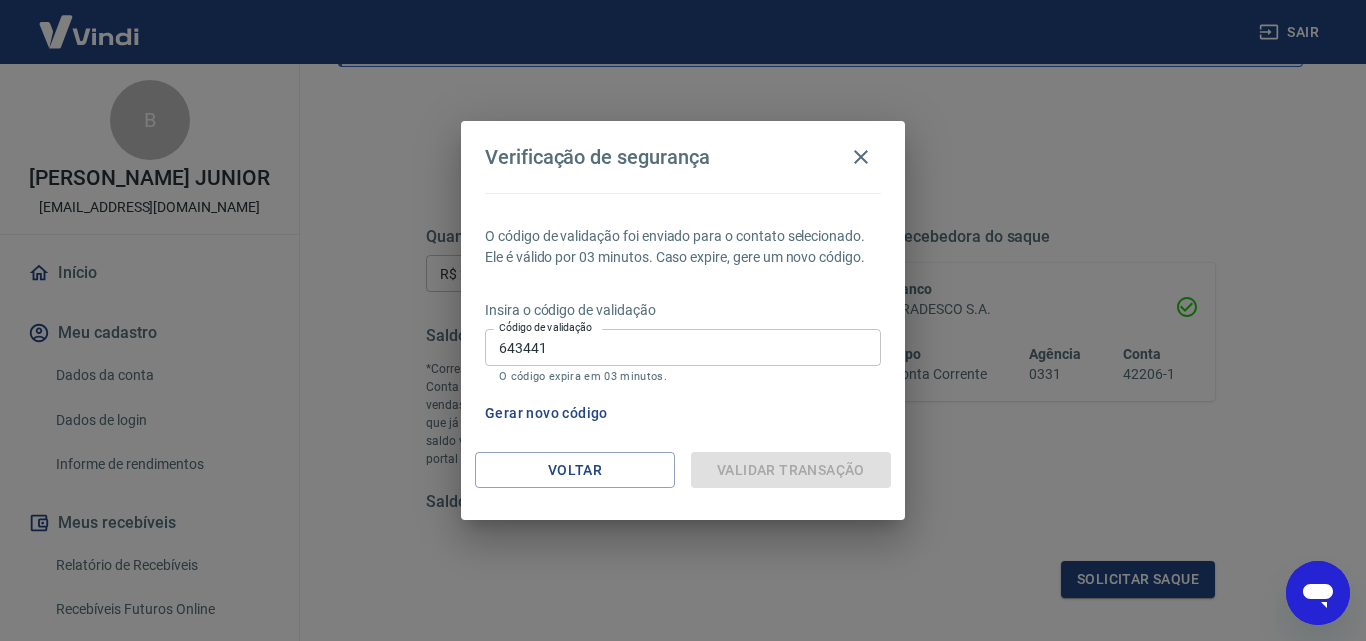 click on "Validar transação" at bounding box center [791, 470] 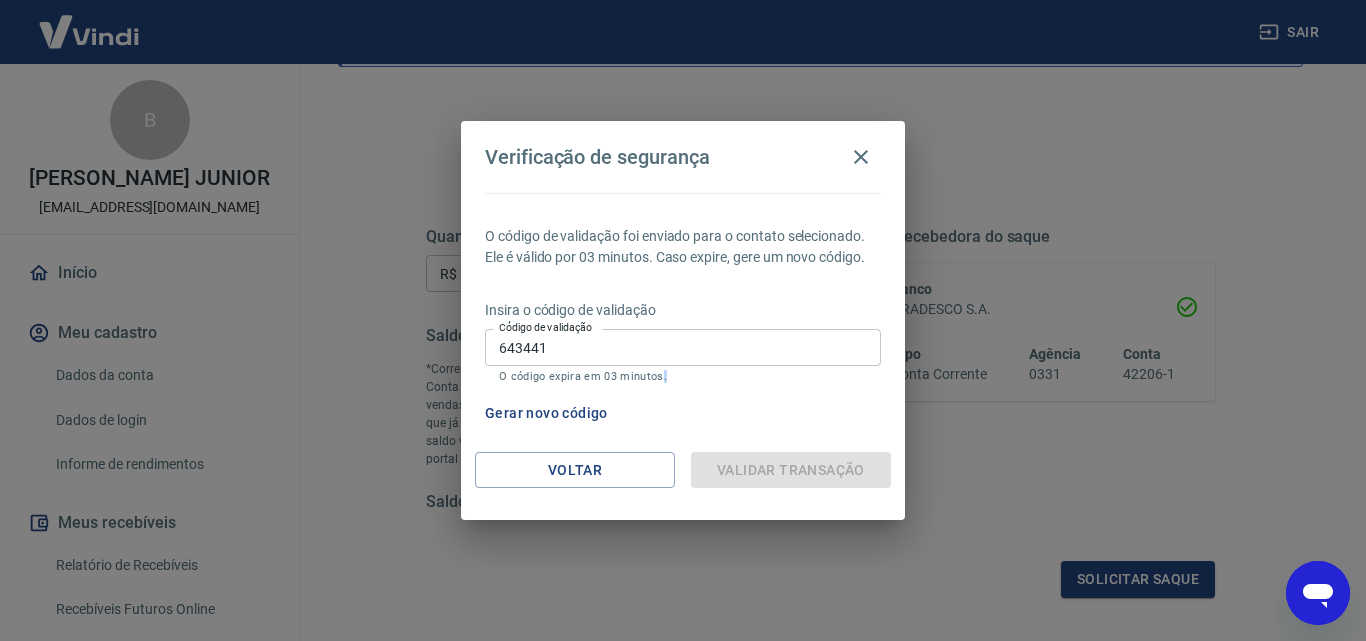 click on "Validar transação" at bounding box center [791, 470] 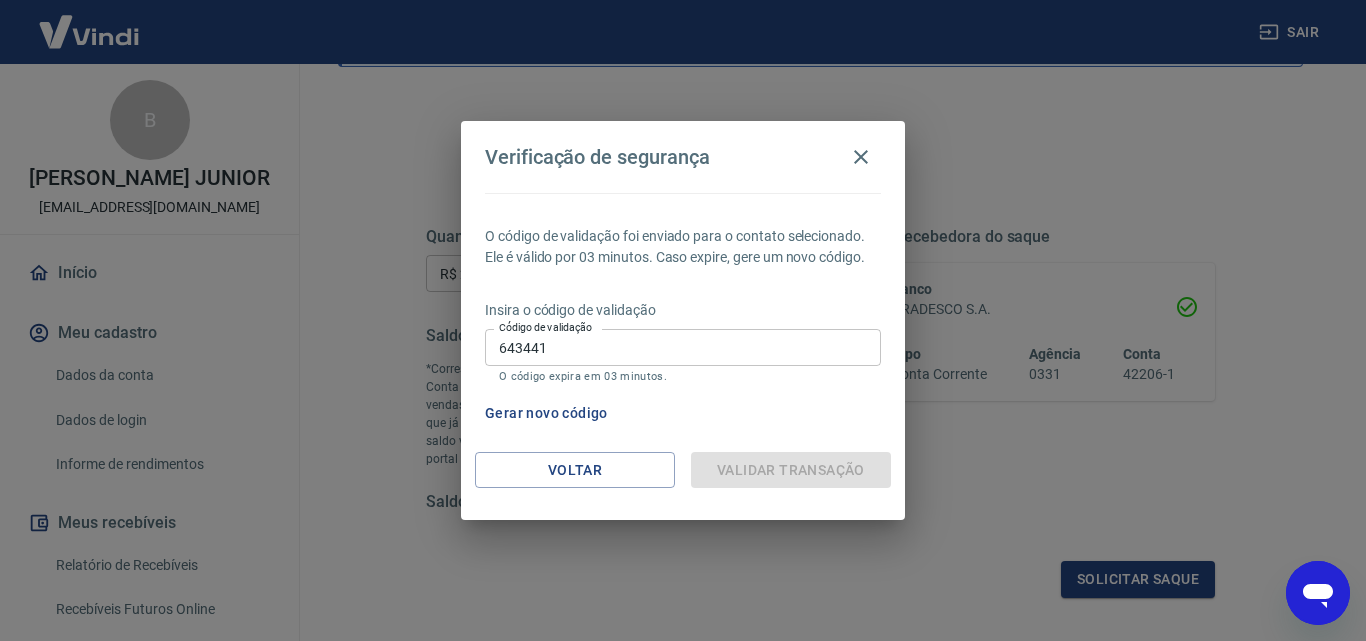click on "Validar transação" at bounding box center (791, 470) 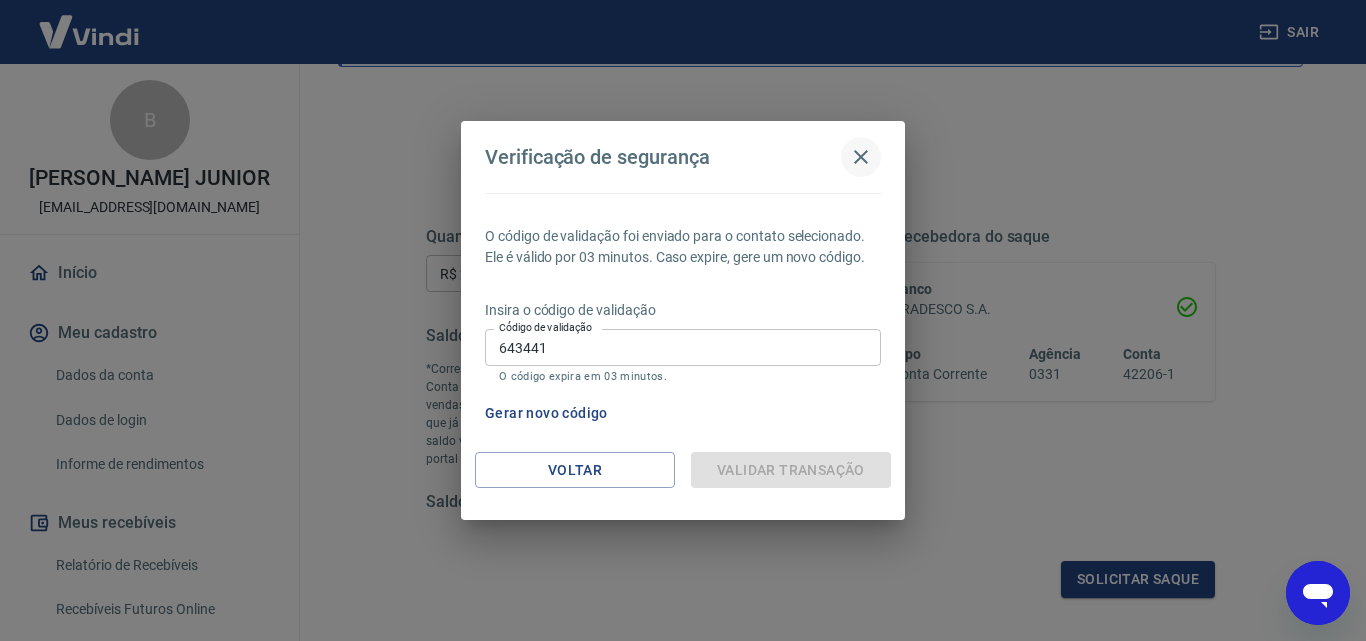click 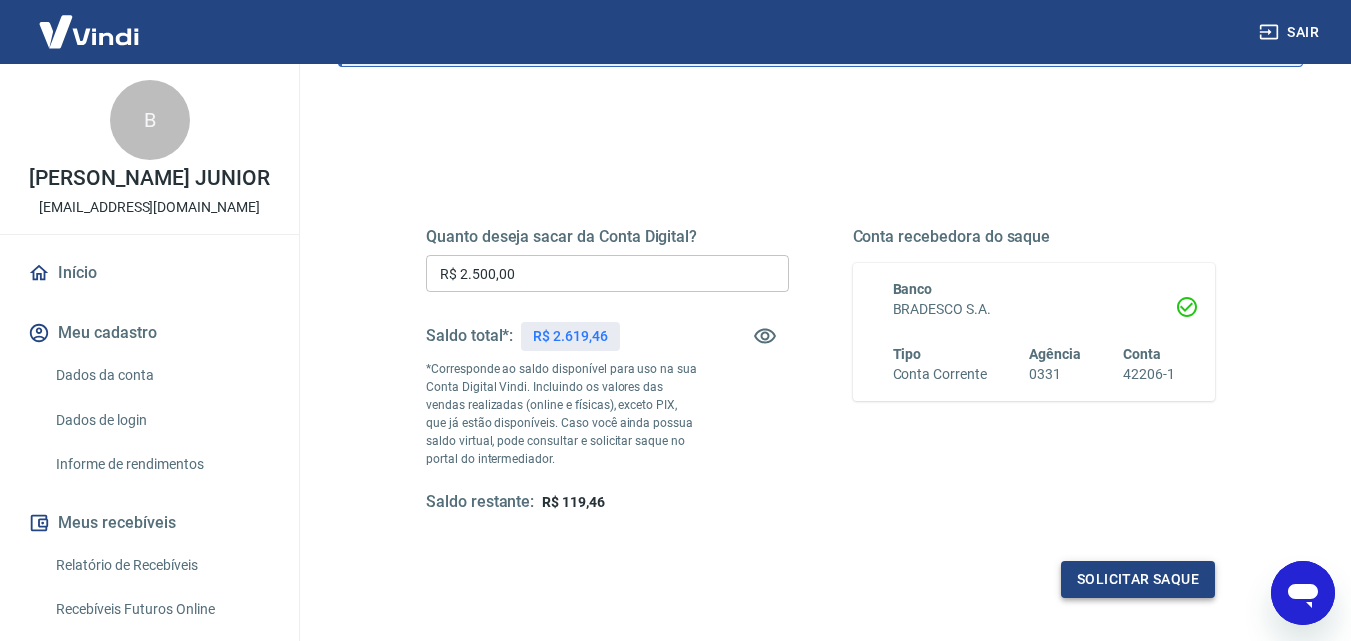click on "Solicitar saque" at bounding box center [1138, 579] 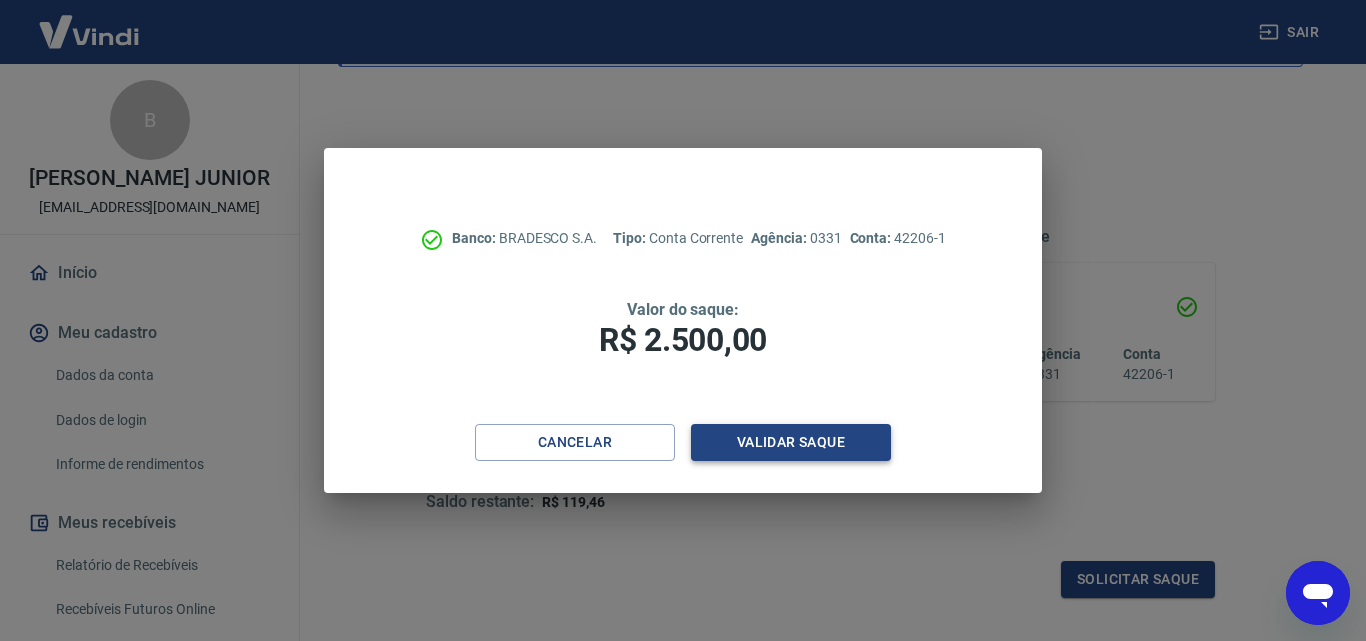 click on "Validar saque" at bounding box center [791, 442] 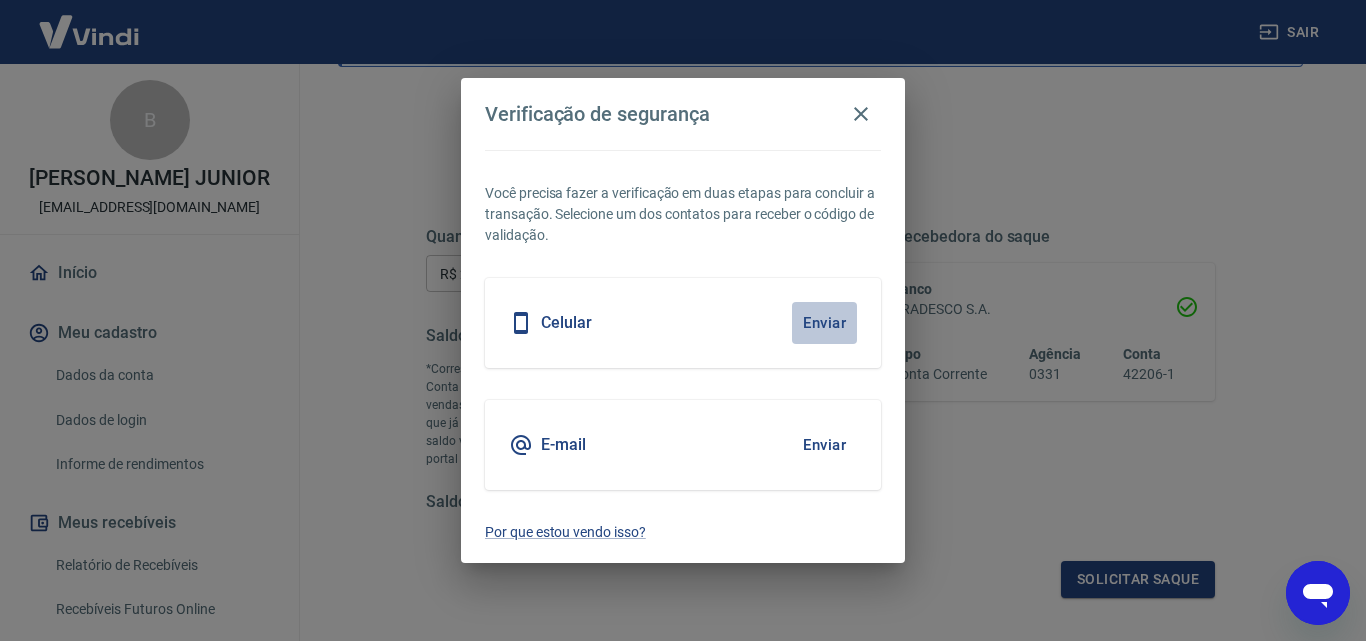 click on "Enviar" at bounding box center (824, 323) 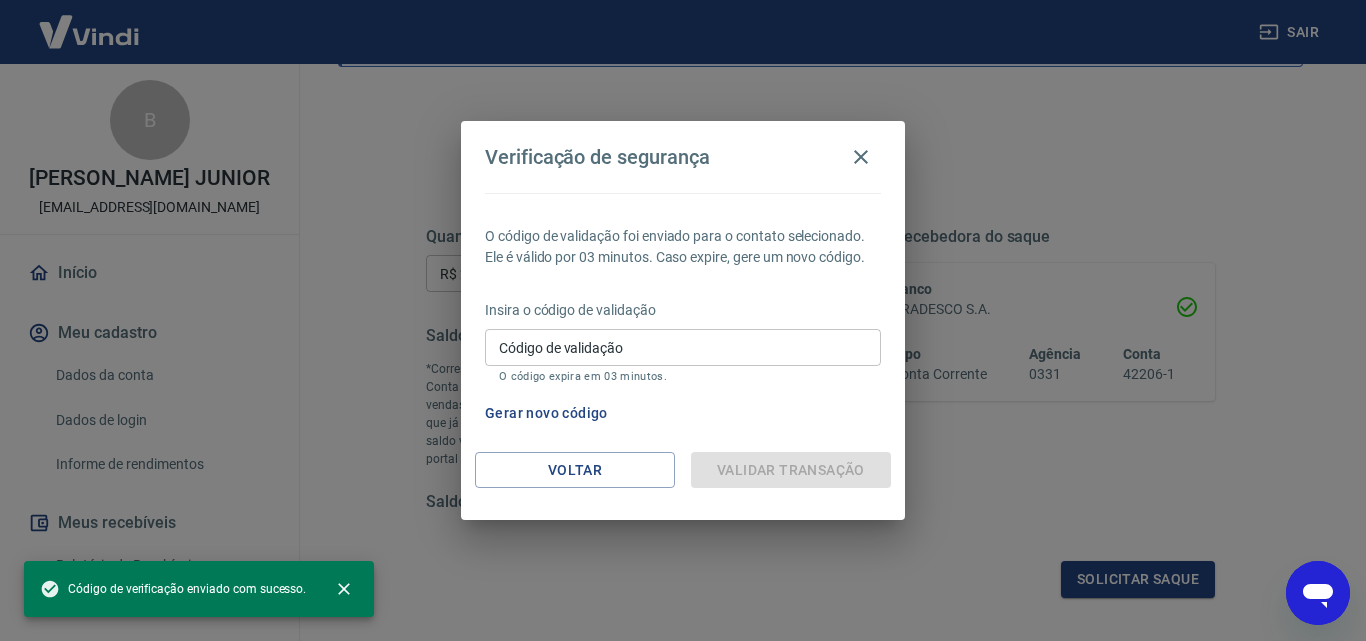 click on "Código de validação" at bounding box center [683, 347] 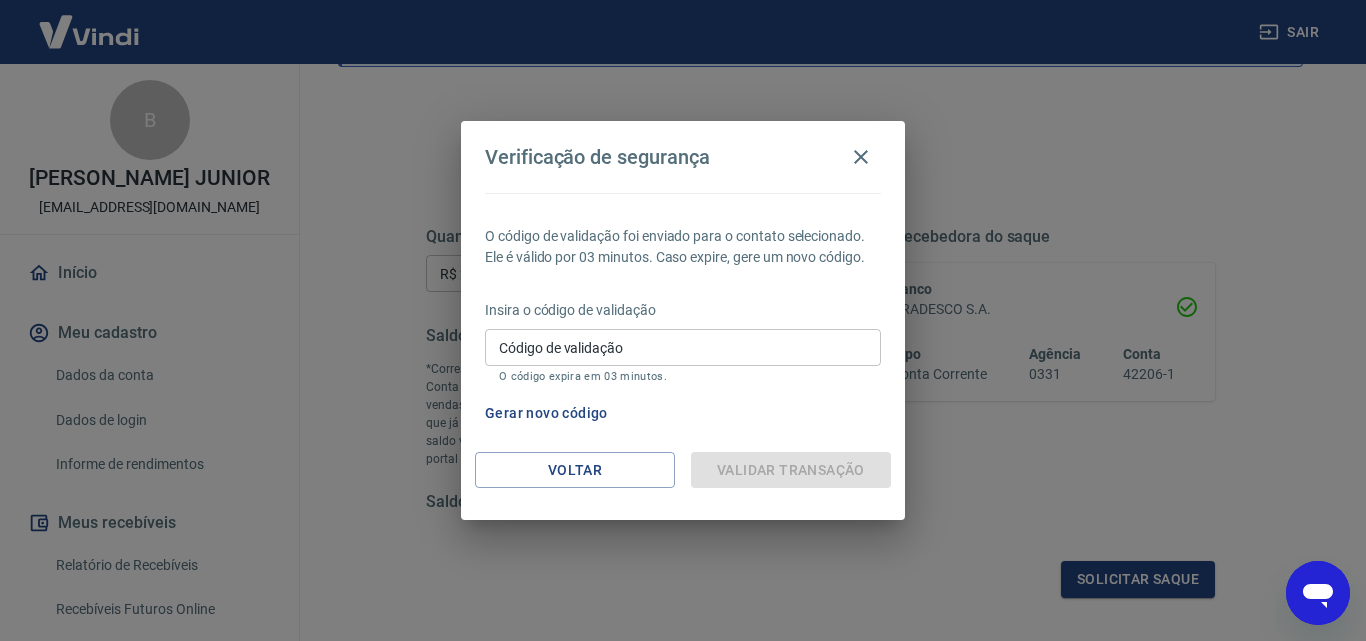 click on "Gerar novo código" at bounding box center (679, 413) 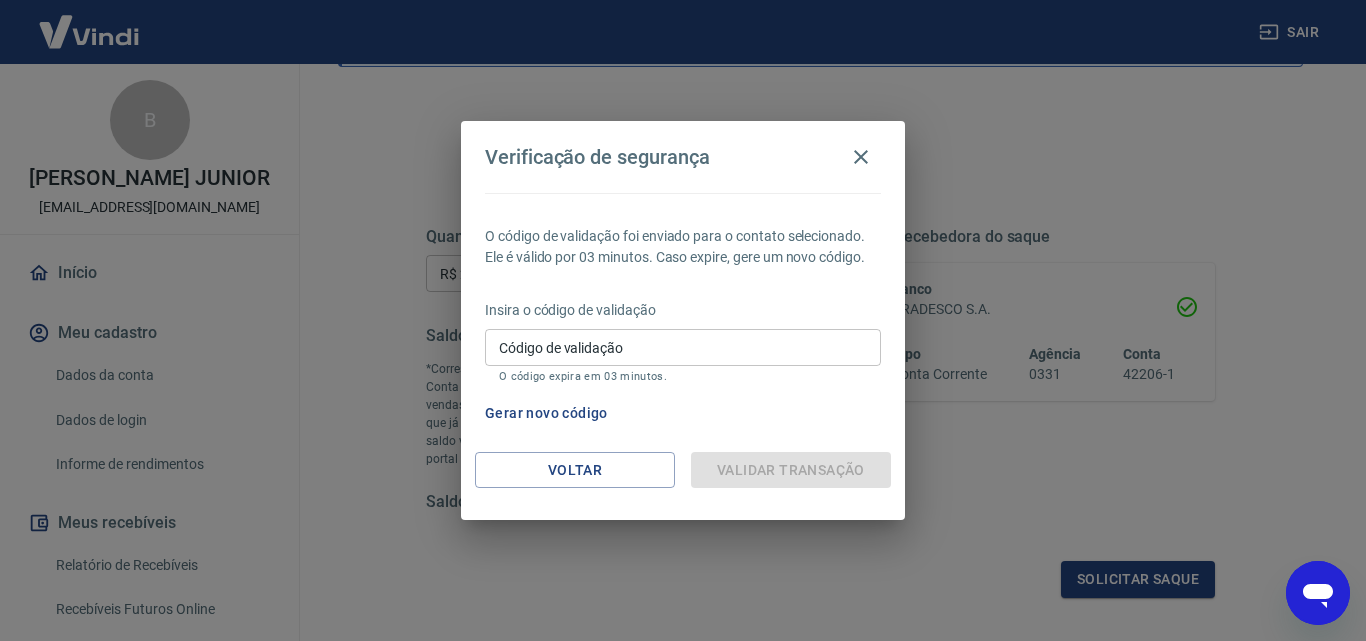 click on "Gerar novo código" at bounding box center [546, 413] 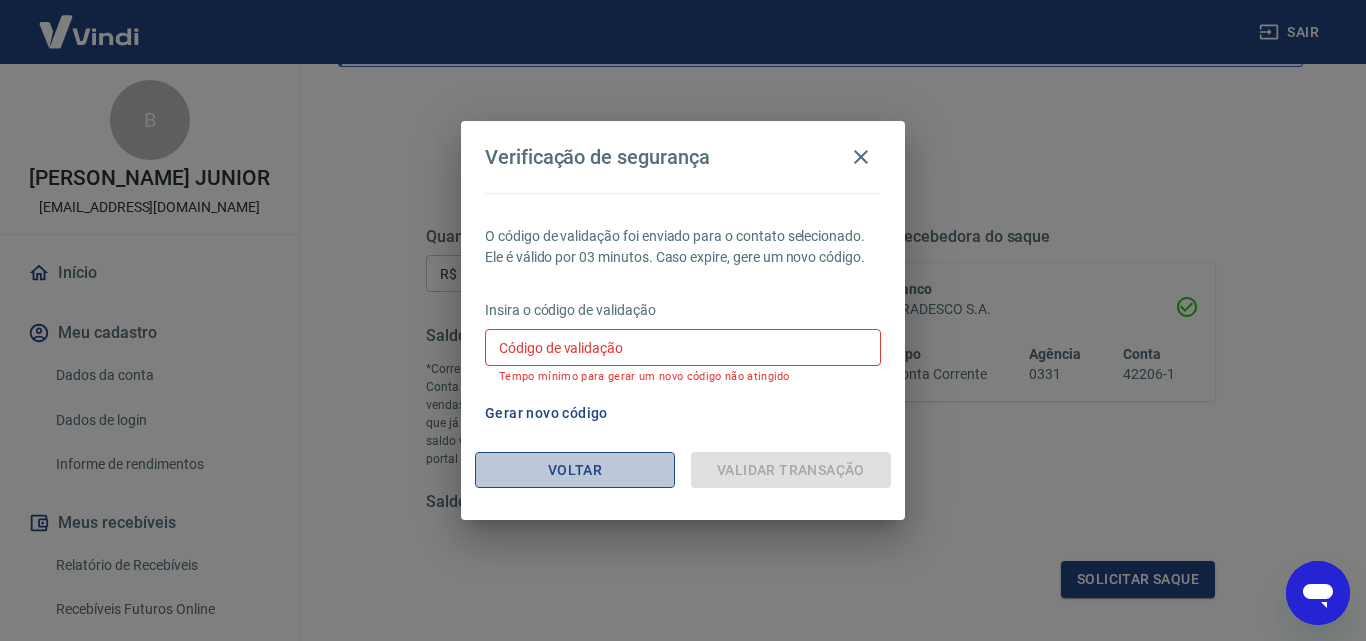 click on "Voltar" at bounding box center [575, 470] 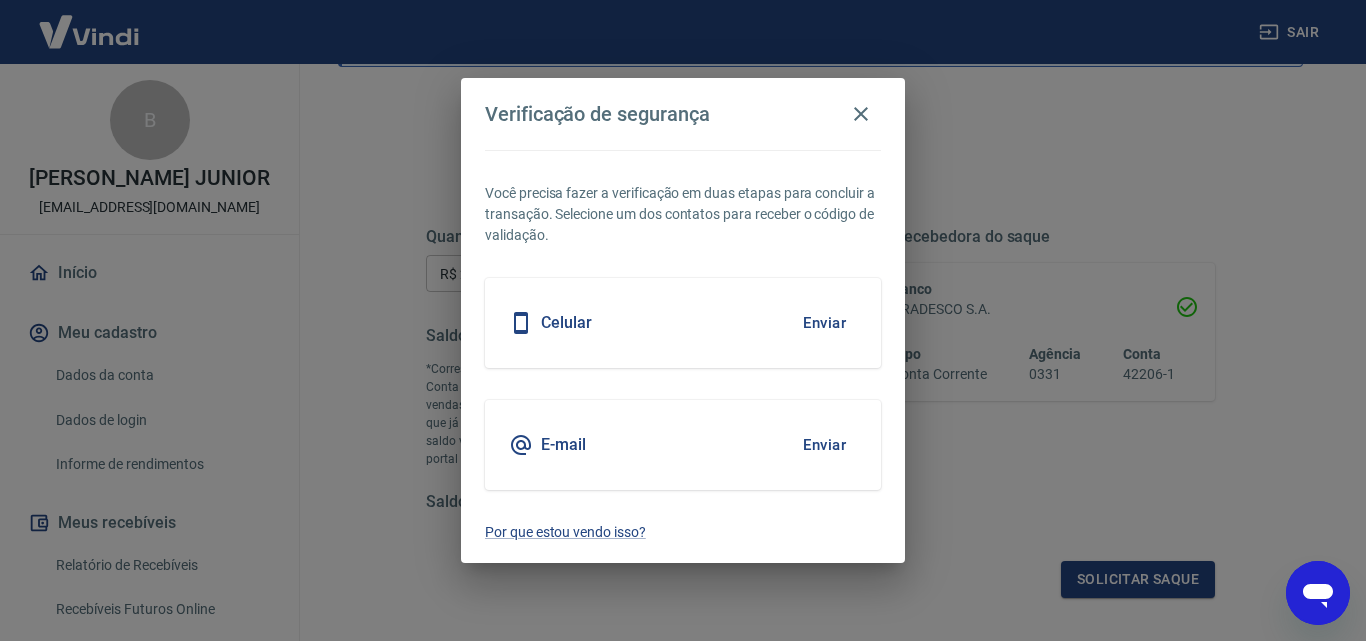 click on "Enviar" at bounding box center [824, 445] 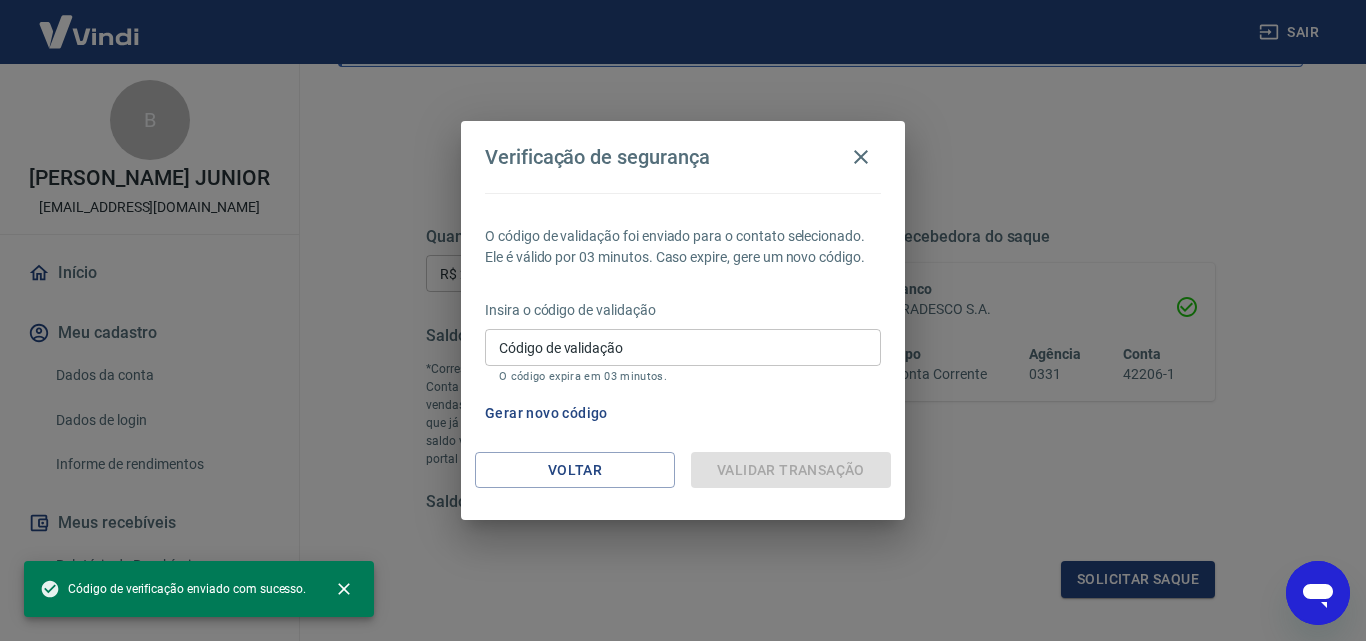 click on "Código de validação" at bounding box center [683, 347] 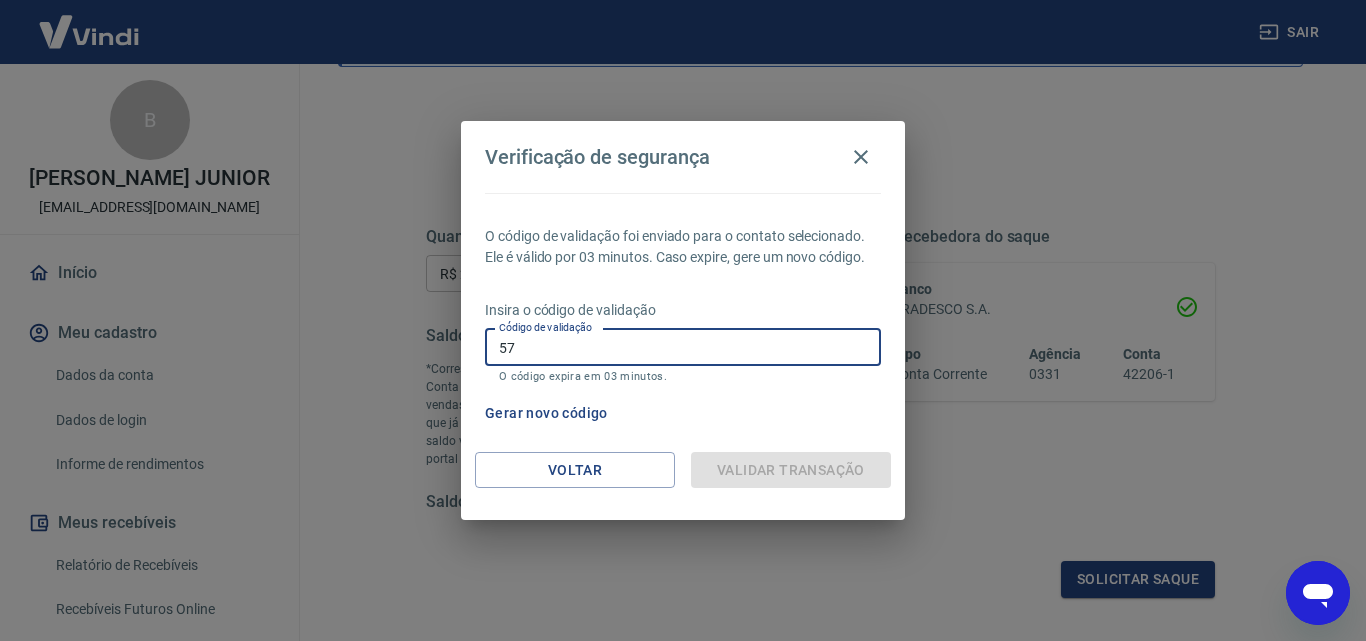 type on "5" 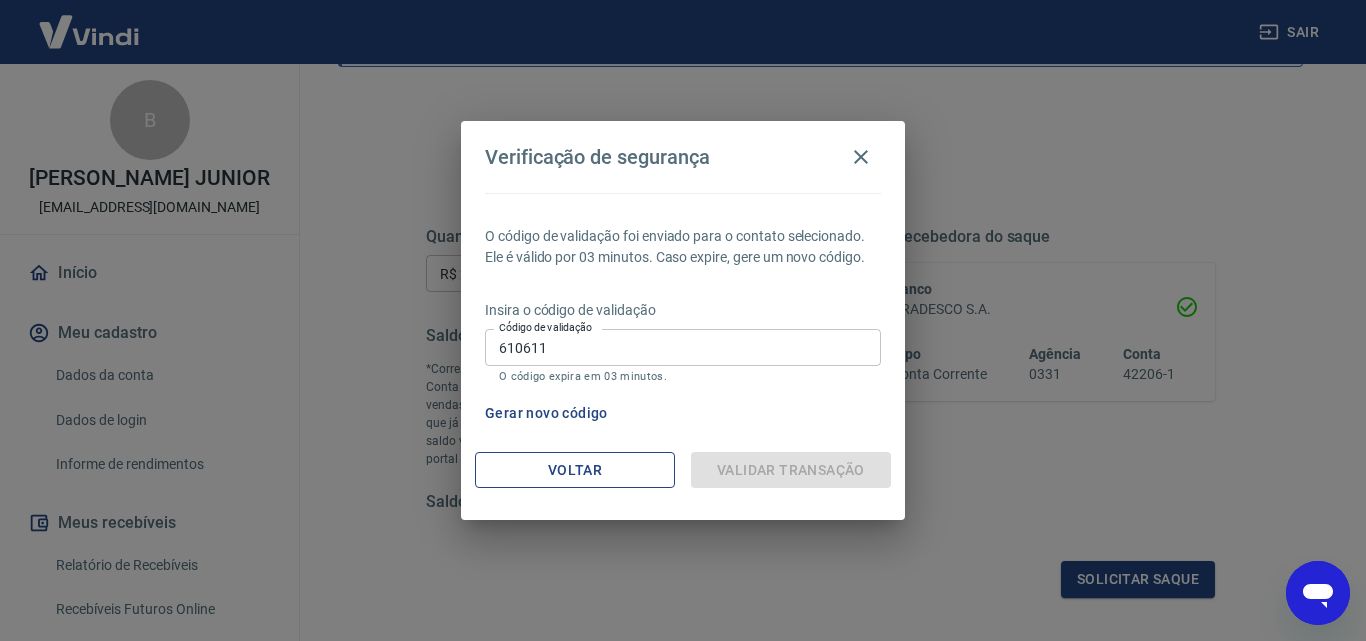 drag, startPoint x: 767, startPoint y: 464, endPoint x: 651, endPoint y: 477, distance: 116.72617 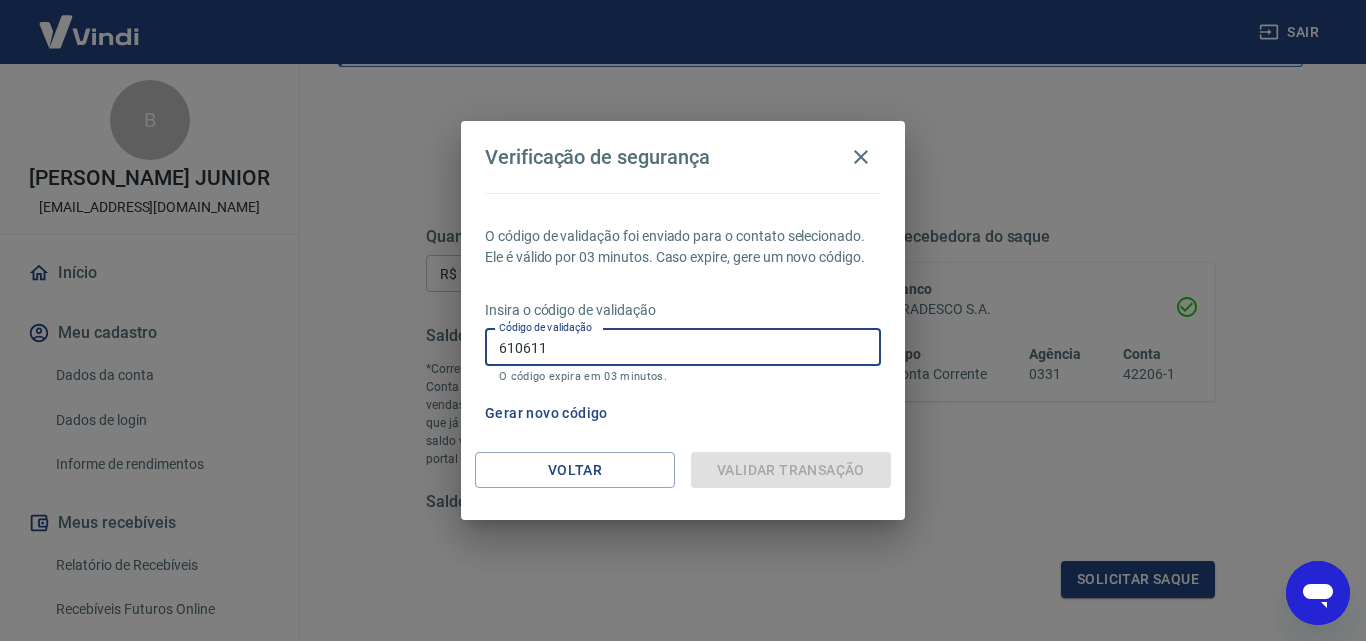 click on "610611" at bounding box center [683, 347] 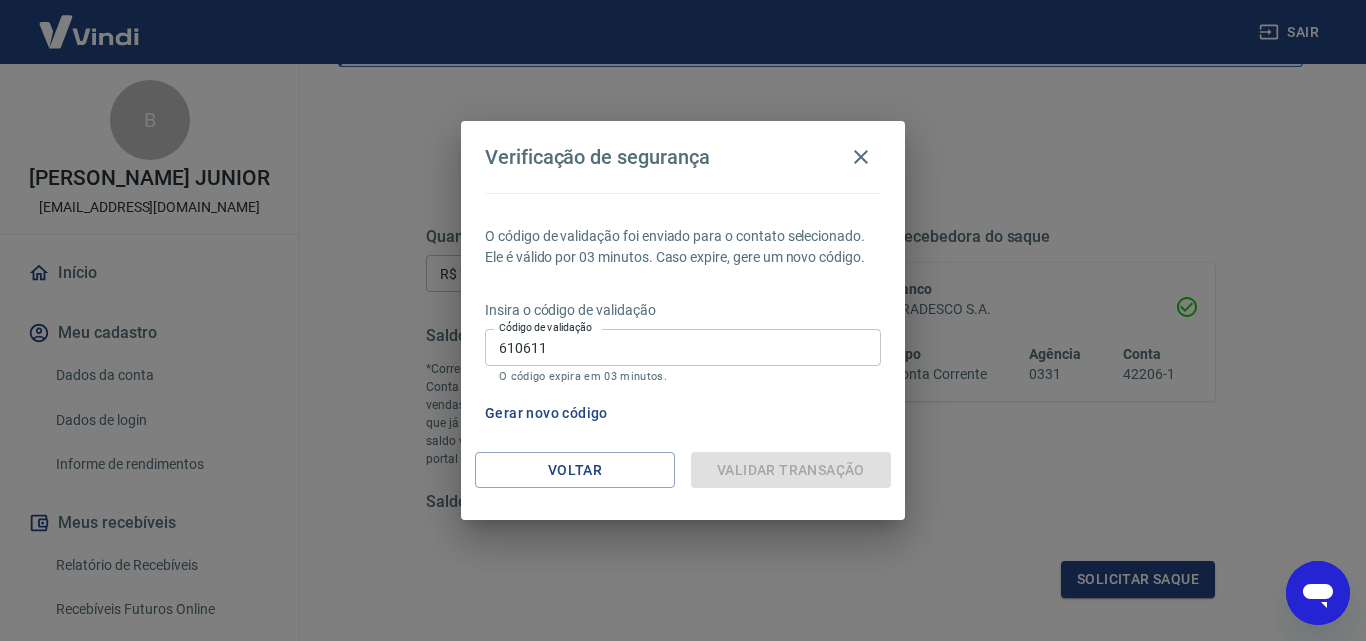 click on "Validar transação" at bounding box center [791, 470] 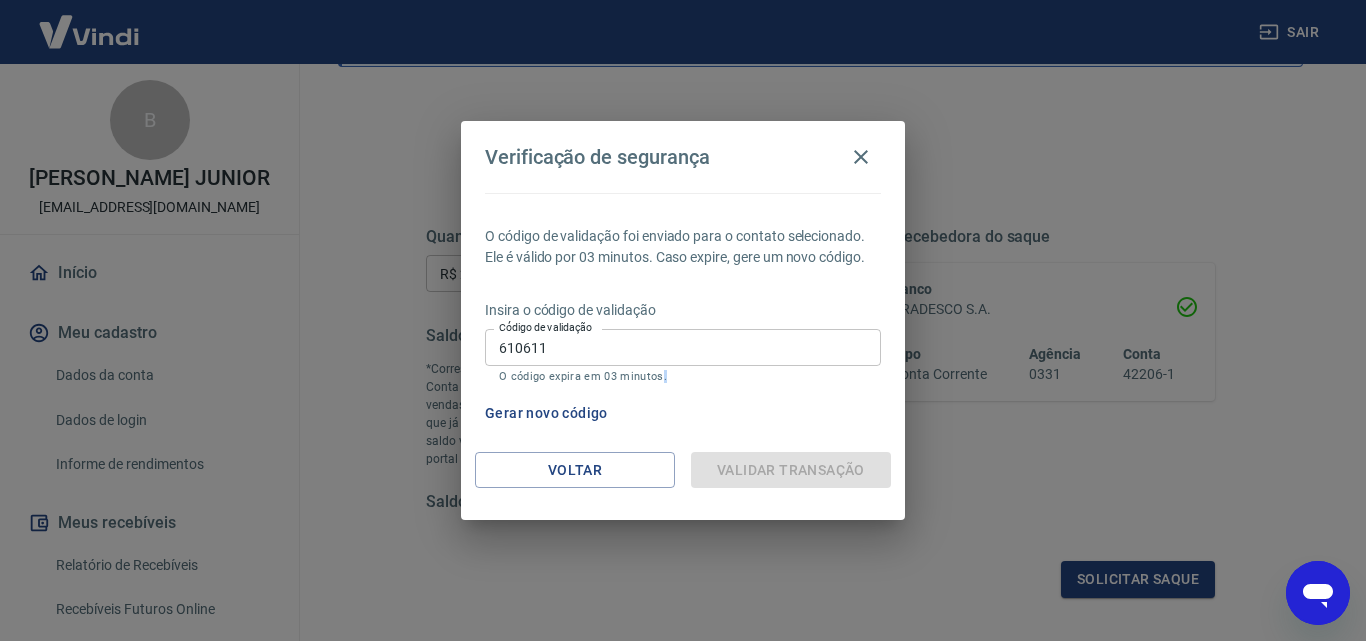 click on "Validar transação" at bounding box center (791, 470) 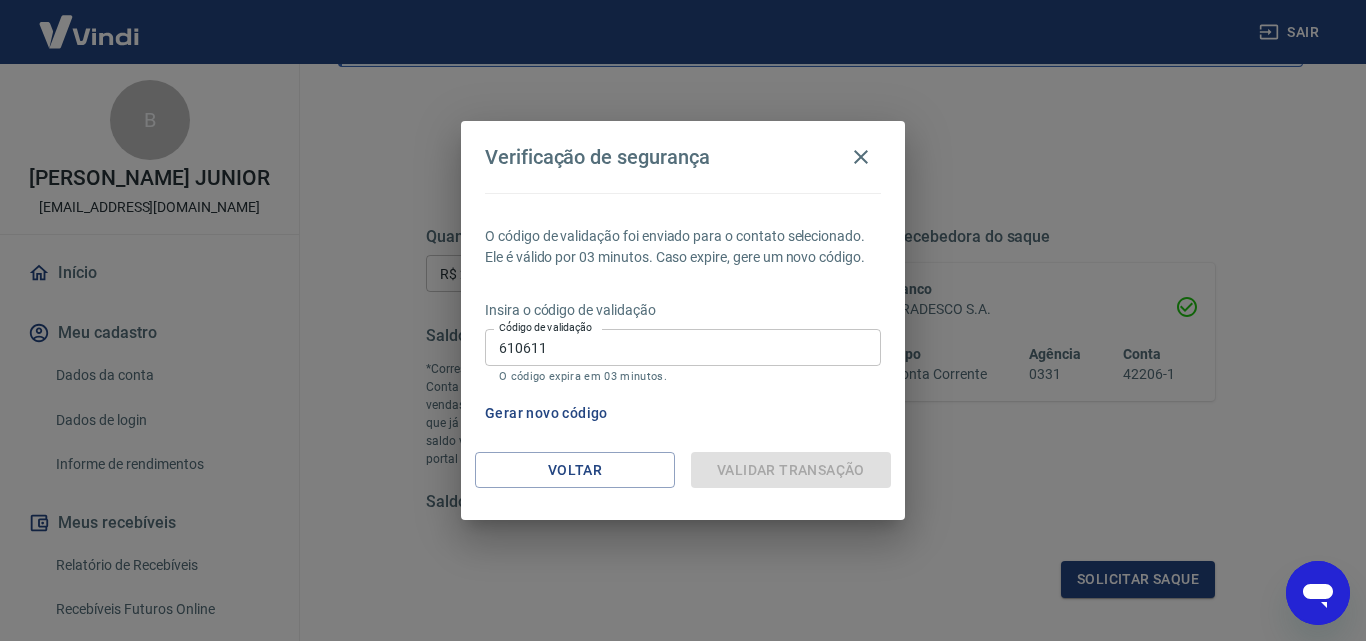 click on "Validar transação" at bounding box center (791, 470) 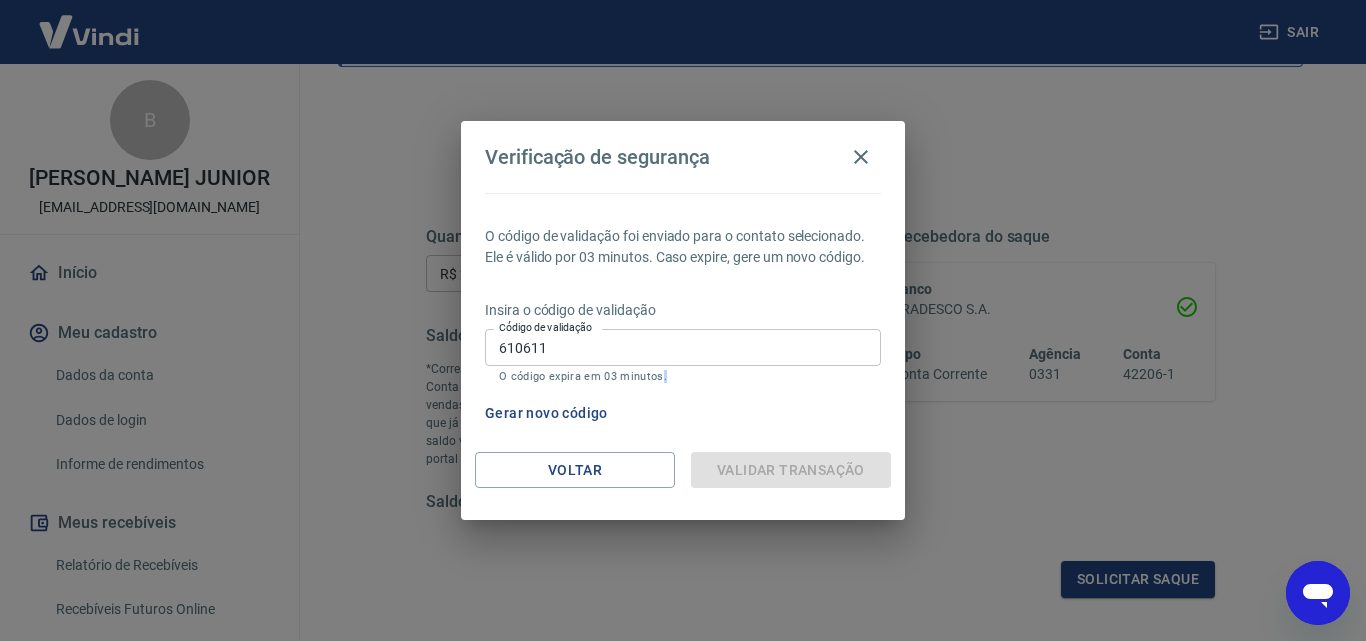 click on "Validar transação" at bounding box center (791, 470) 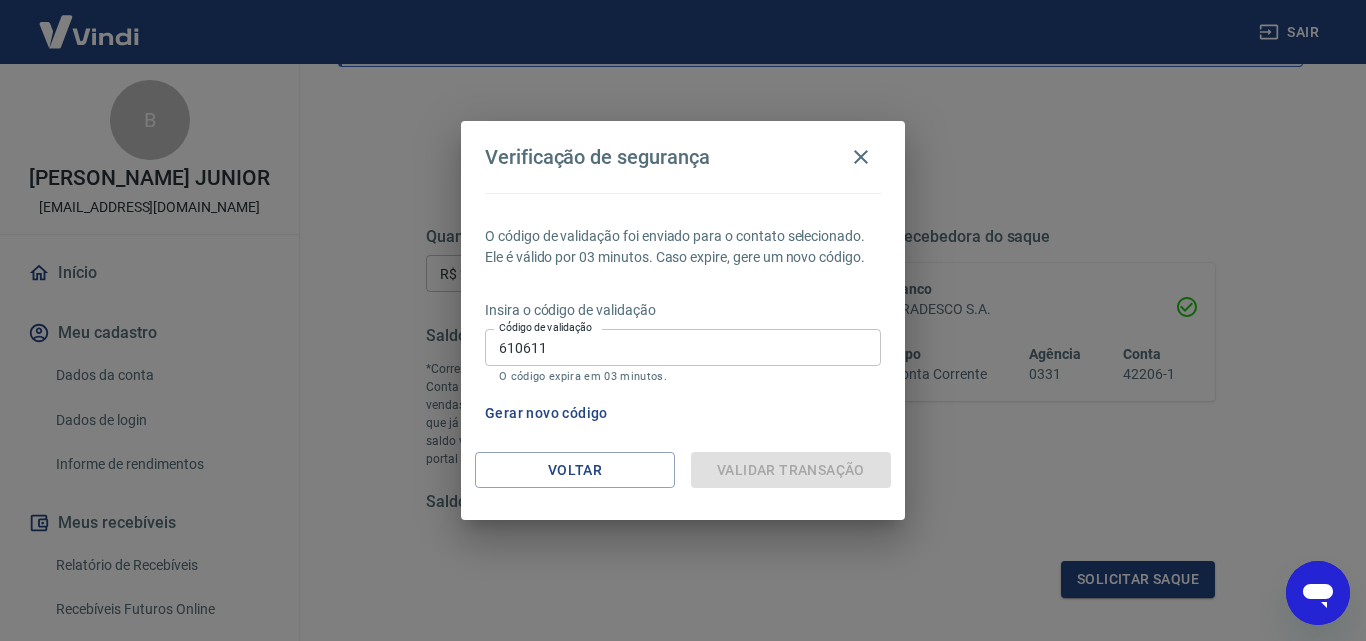 click on "Validar transação" at bounding box center [791, 470] 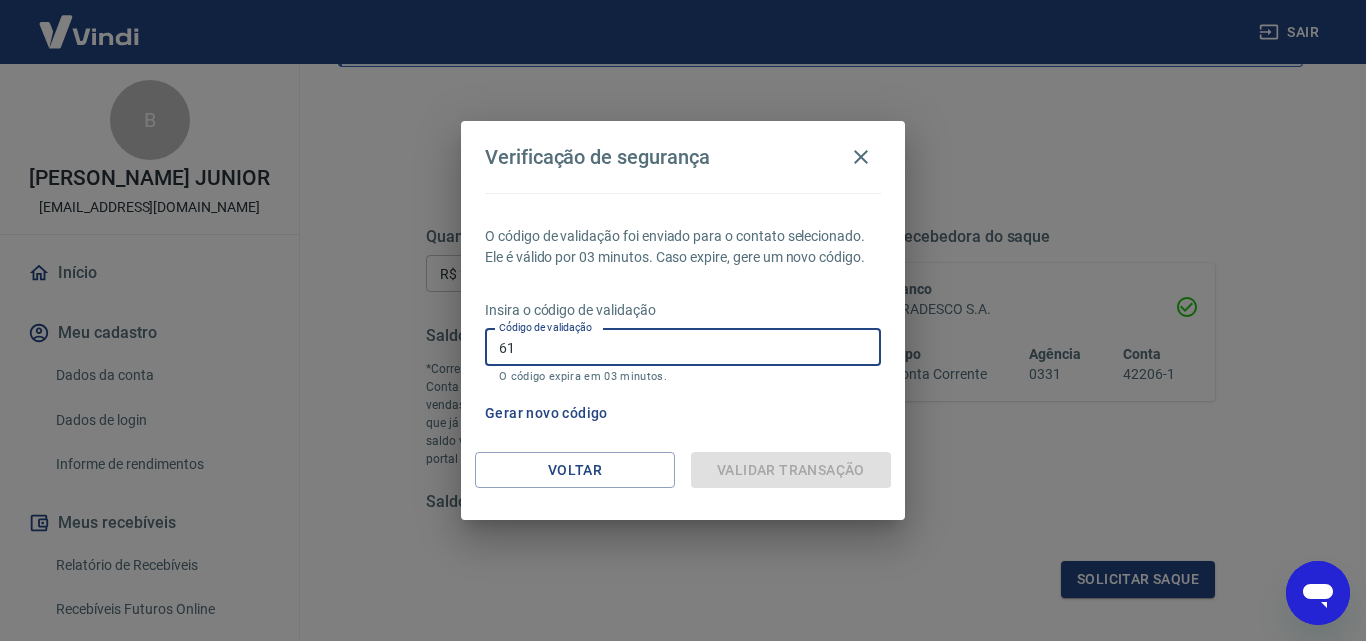 type on "6" 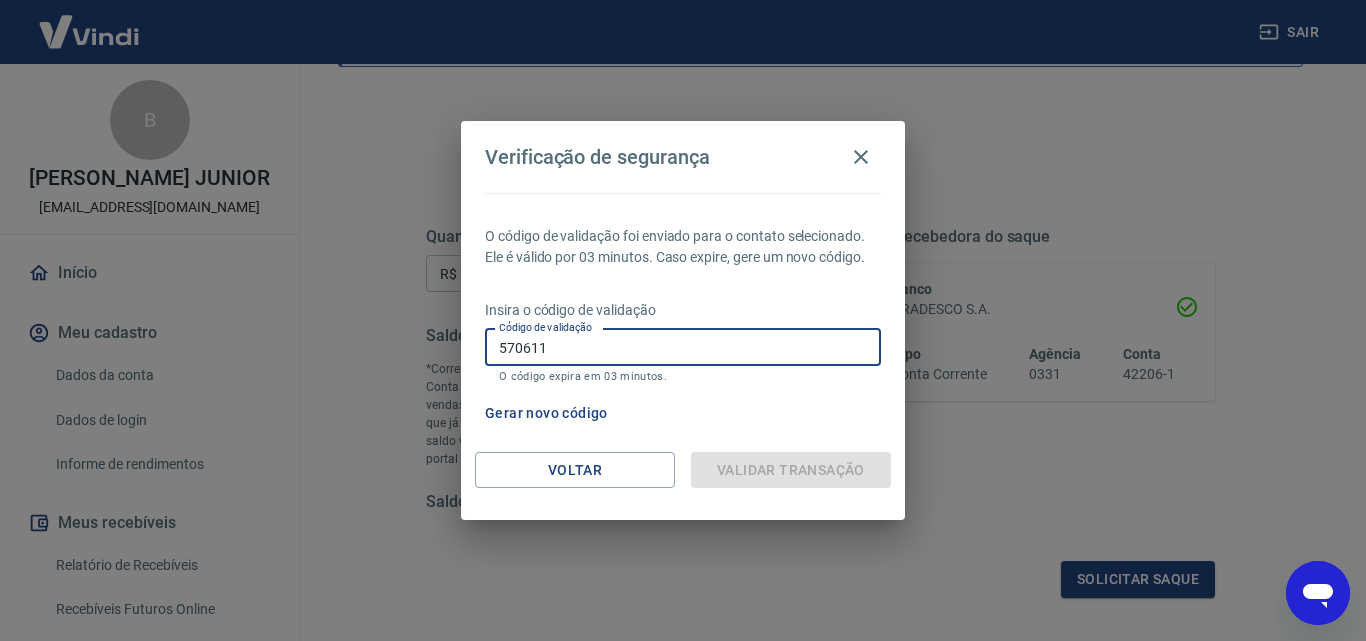 type on "570611" 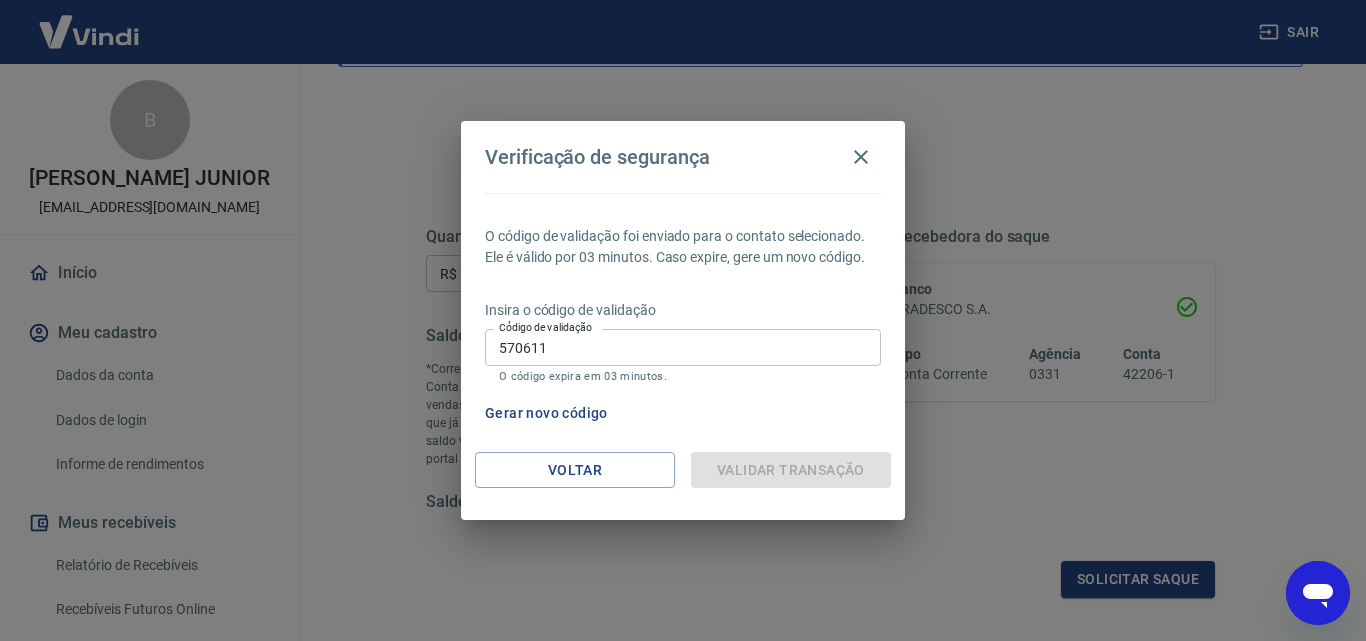 click on "Validar transação" at bounding box center [791, 470] 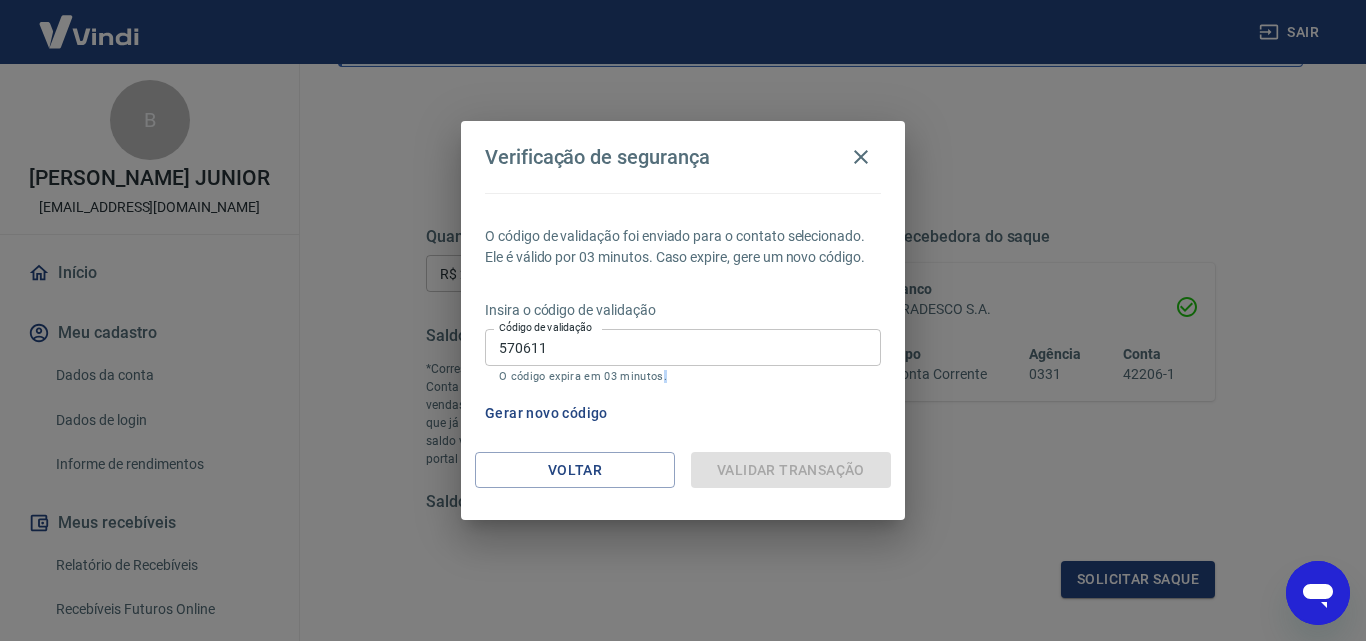click on "Validar transação" at bounding box center [791, 470] 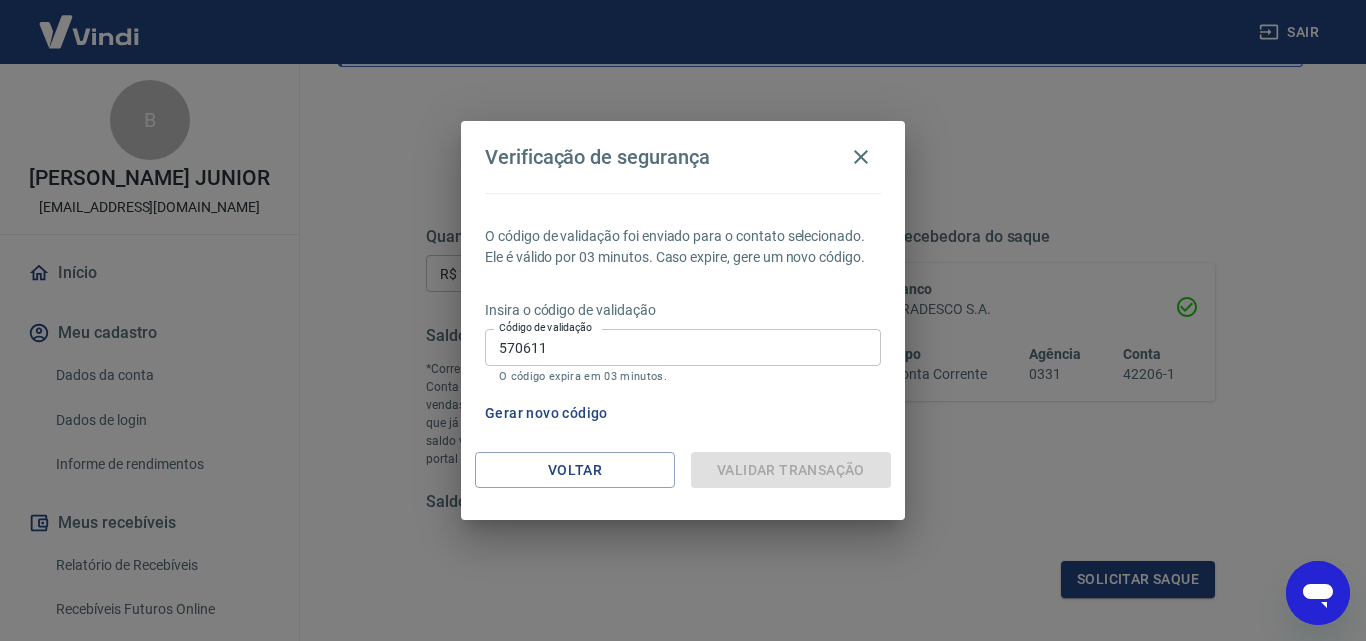 click on "Validar transação" at bounding box center [791, 470] 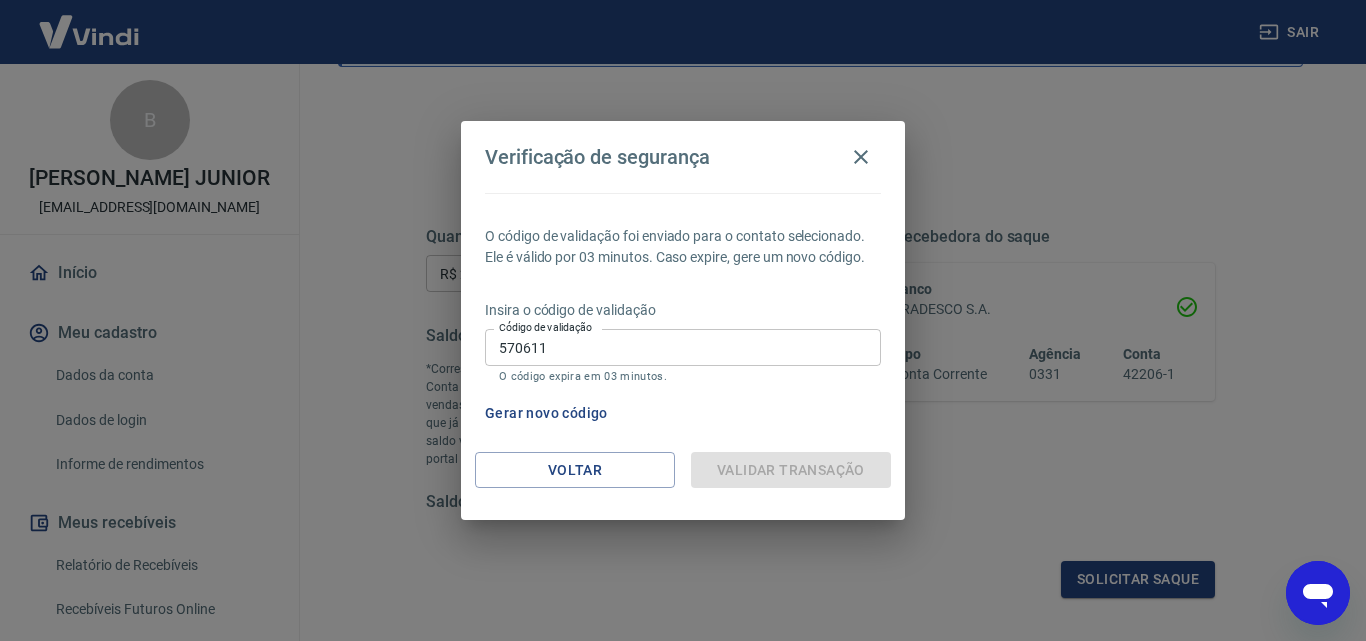 click on "Validar transação" at bounding box center (791, 470) 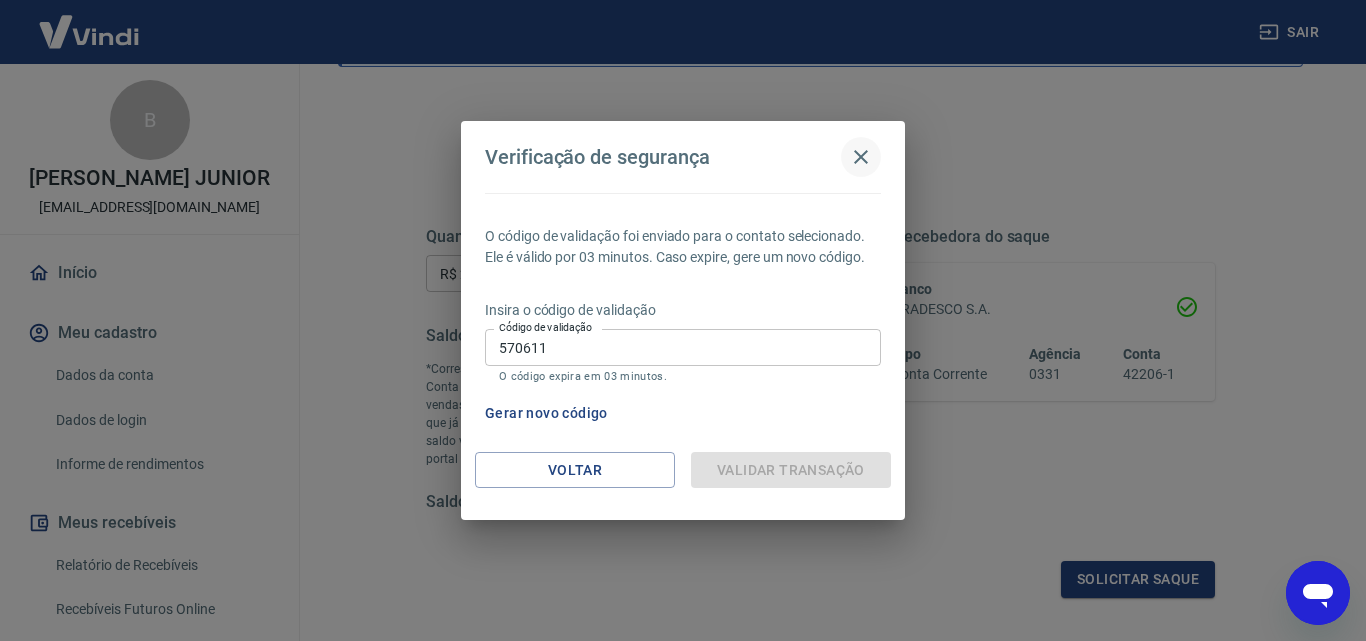 click 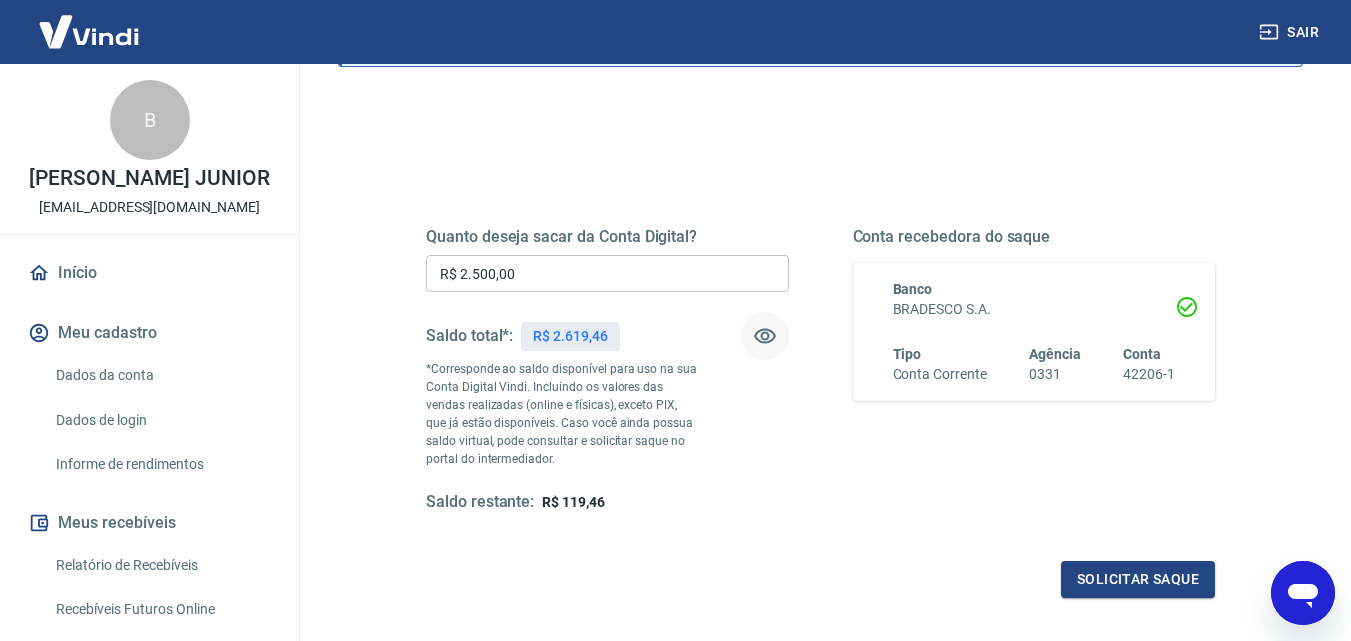 click at bounding box center [765, 336] 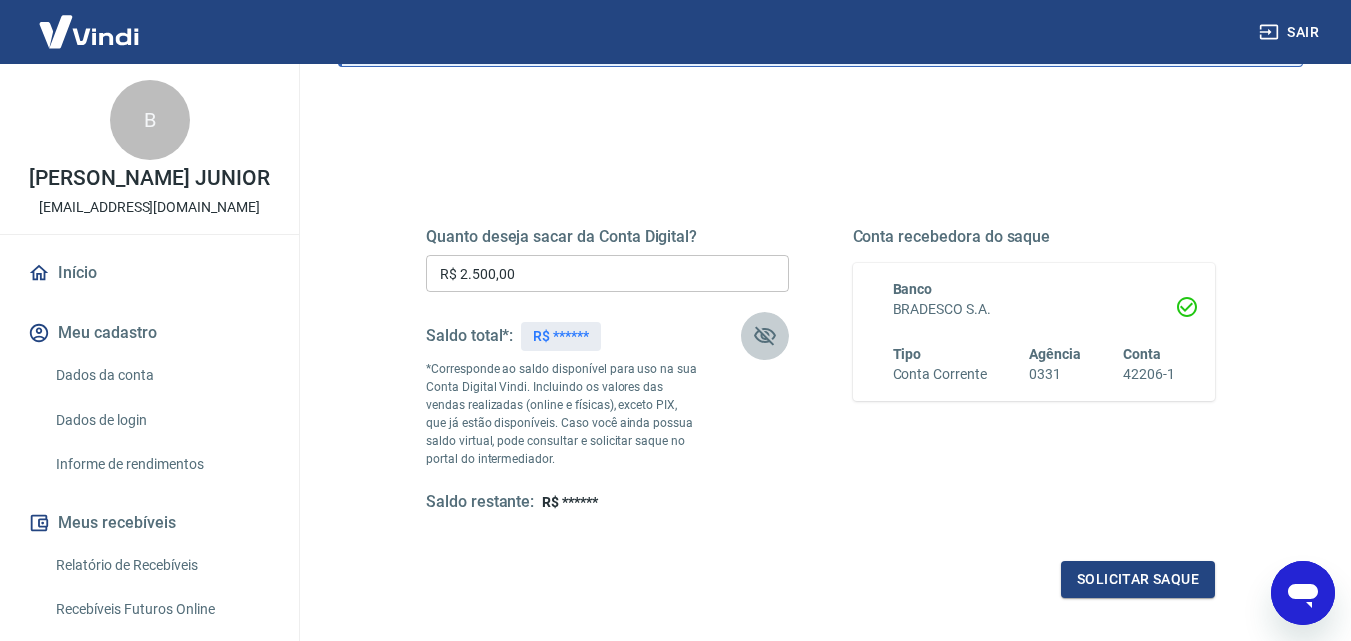 click at bounding box center (765, 336) 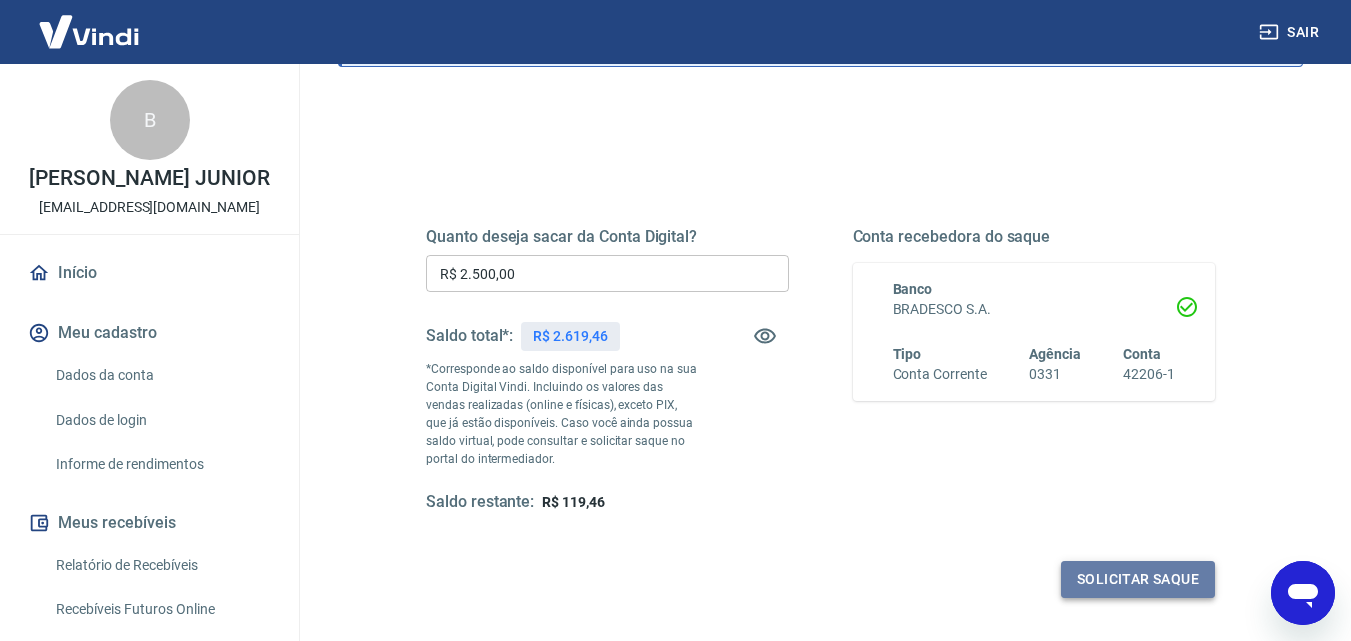 click on "Solicitar saque" at bounding box center [1138, 579] 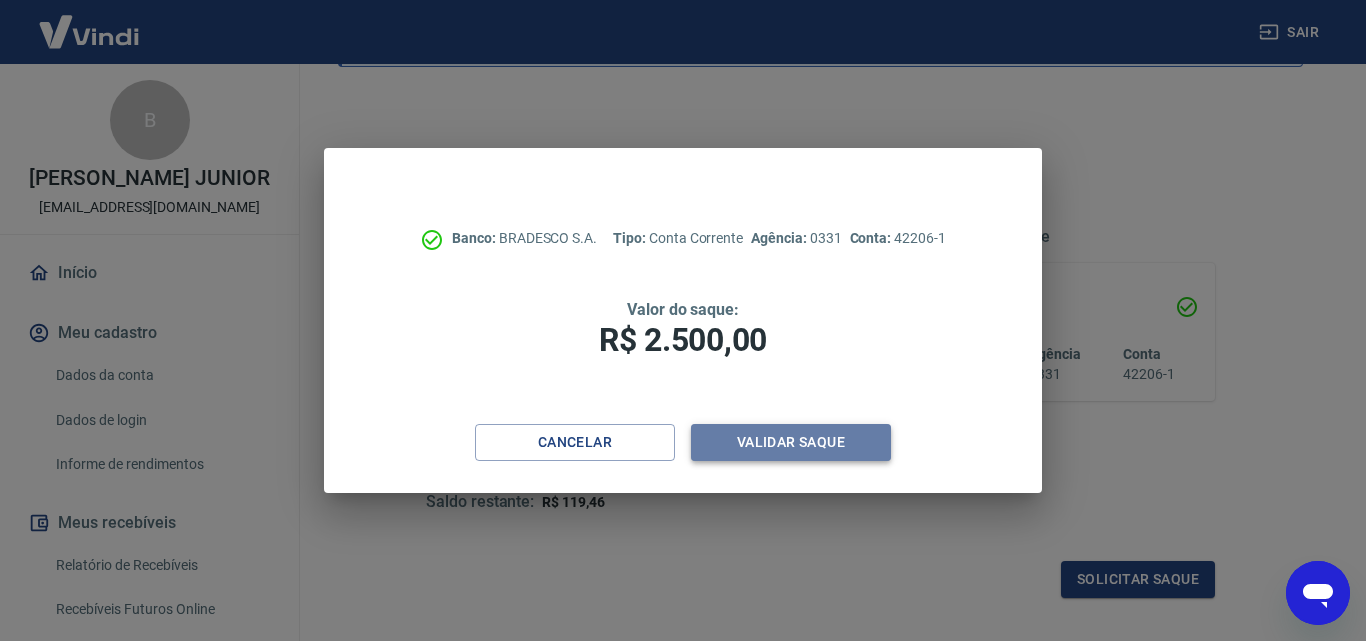 click on "Validar saque" at bounding box center [791, 442] 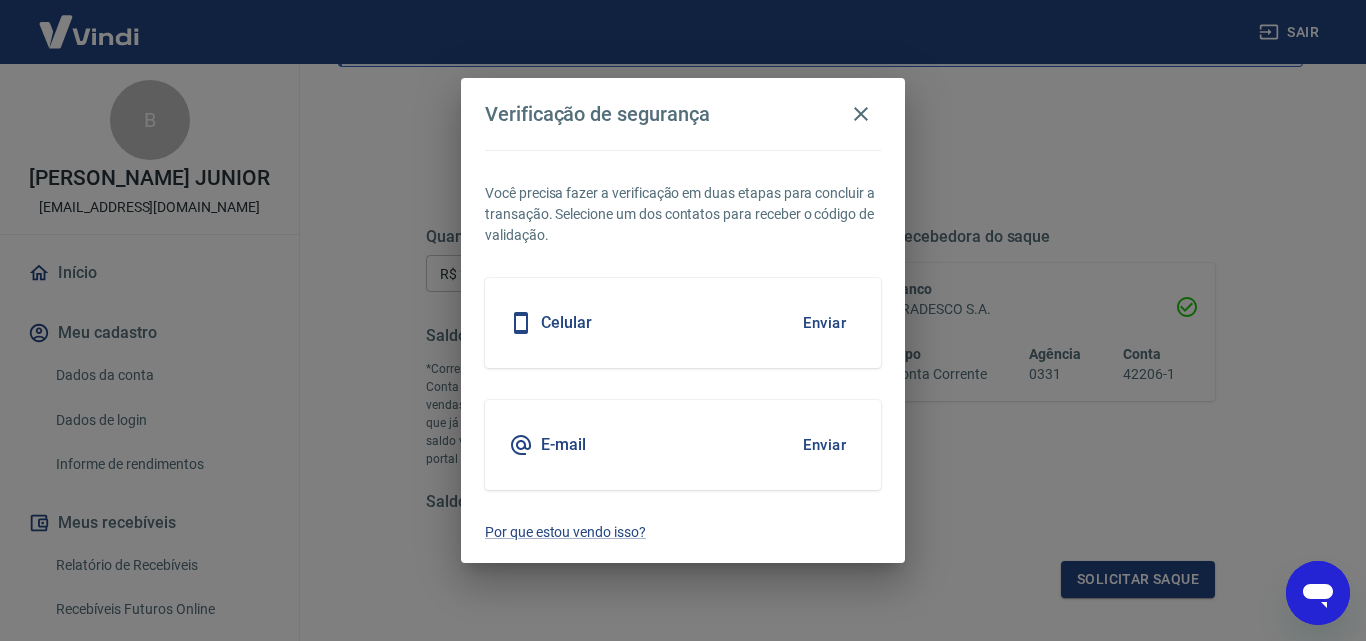 click on "Enviar" at bounding box center [824, 445] 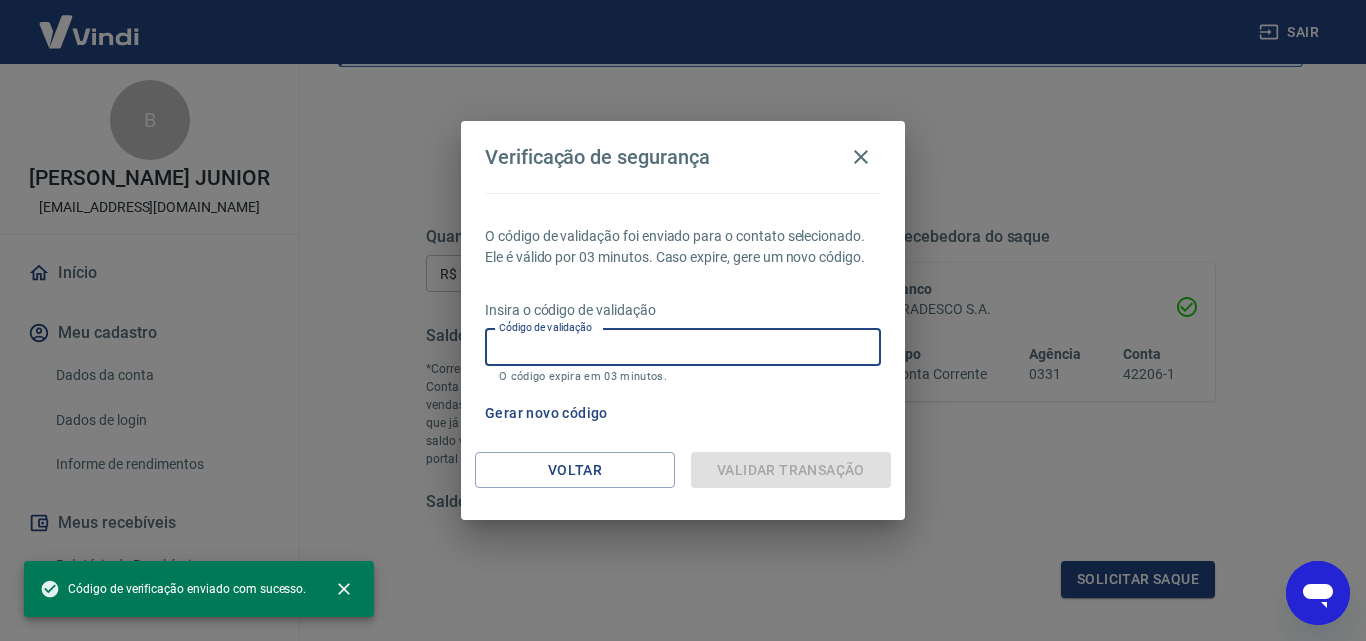 click on "Código de validação" at bounding box center (683, 347) 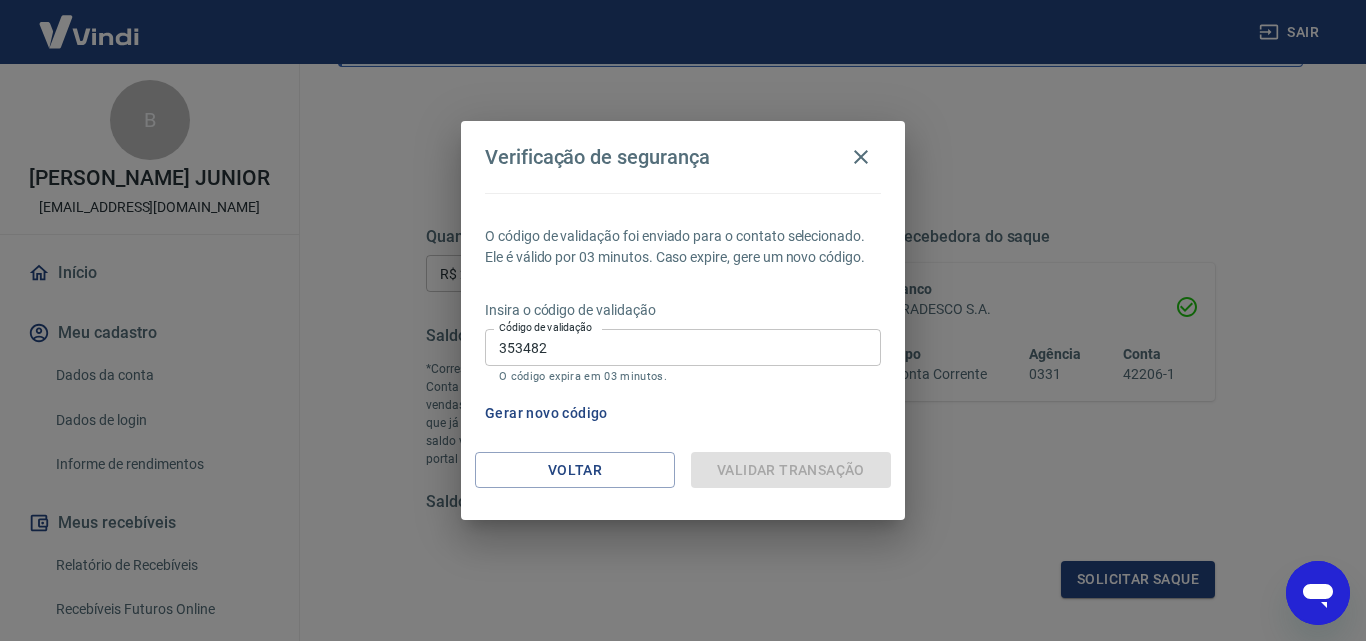 click on "Validar transação" at bounding box center [791, 470] 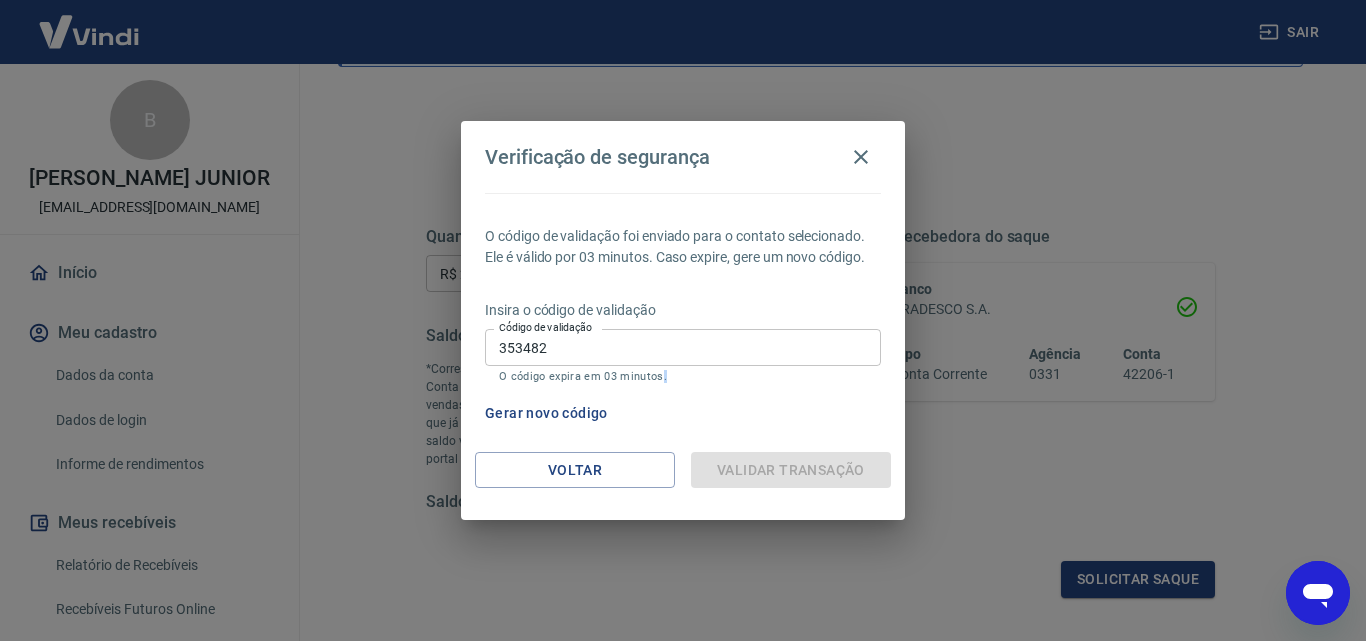 drag, startPoint x: 789, startPoint y: 461, endPoint x: 823, endPoint y: 418, distance: 54.81788 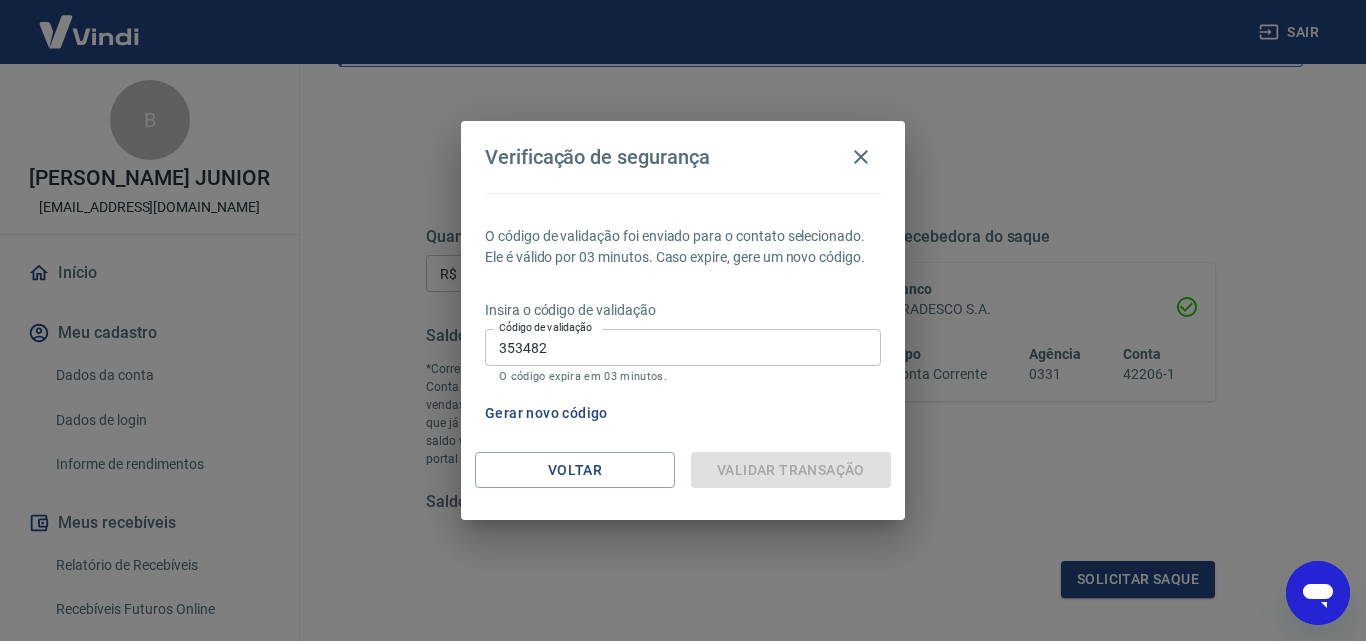 click on "353482" at bounding box center [683, 347] 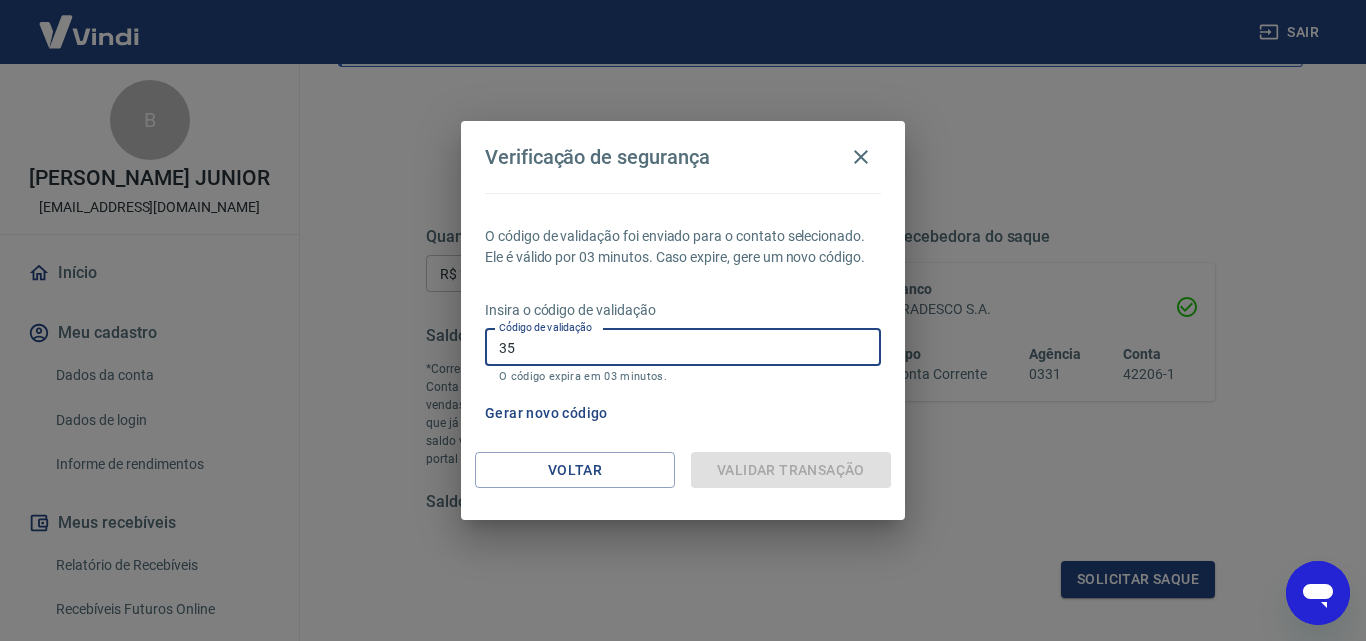type on "3" 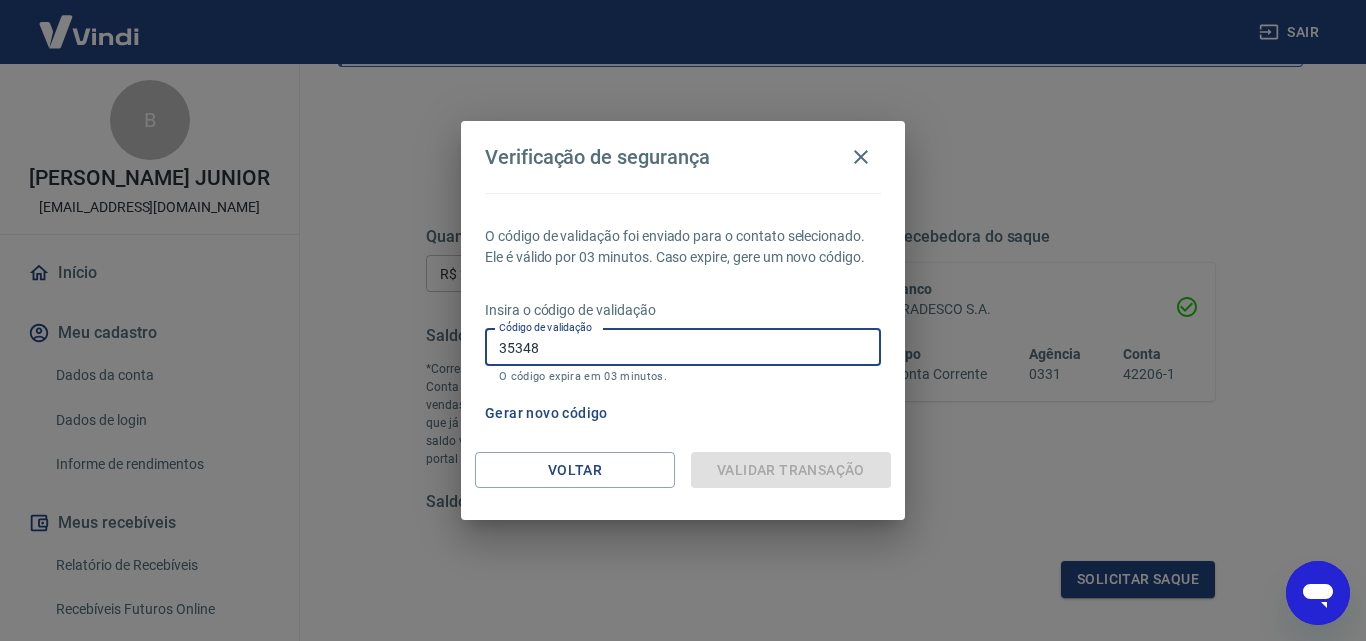 type on "353482" 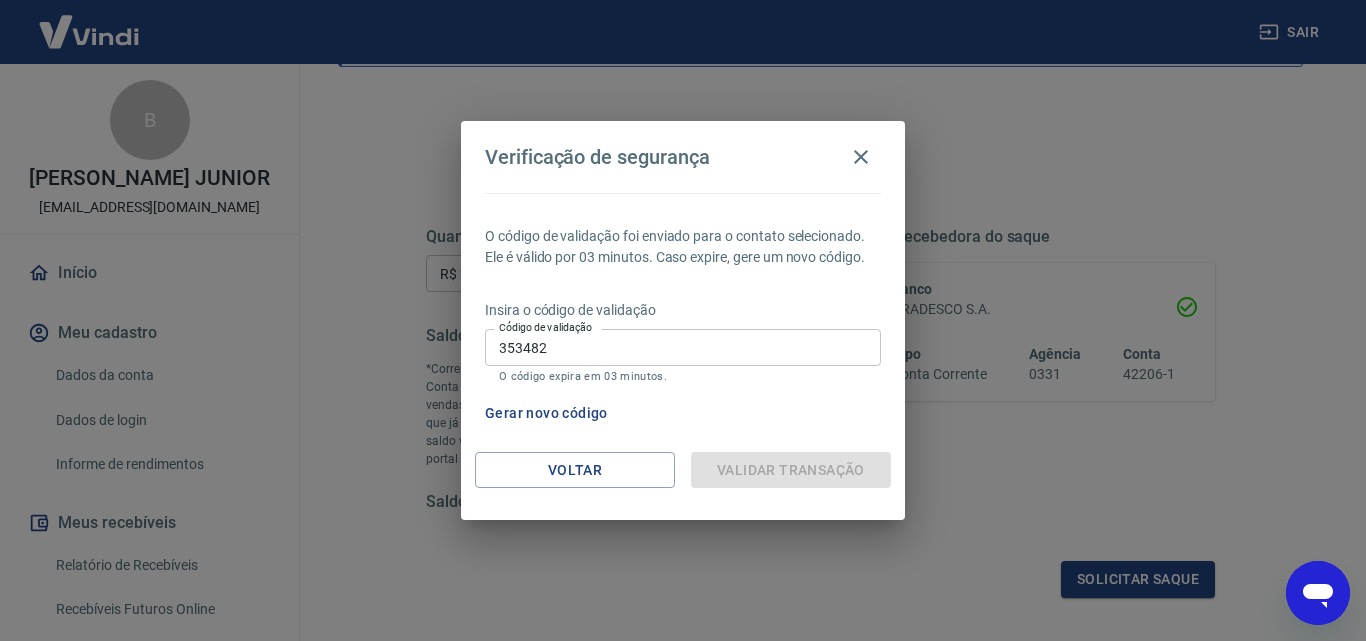 click on "Gerar novo código" at bounding box center (679, 413) 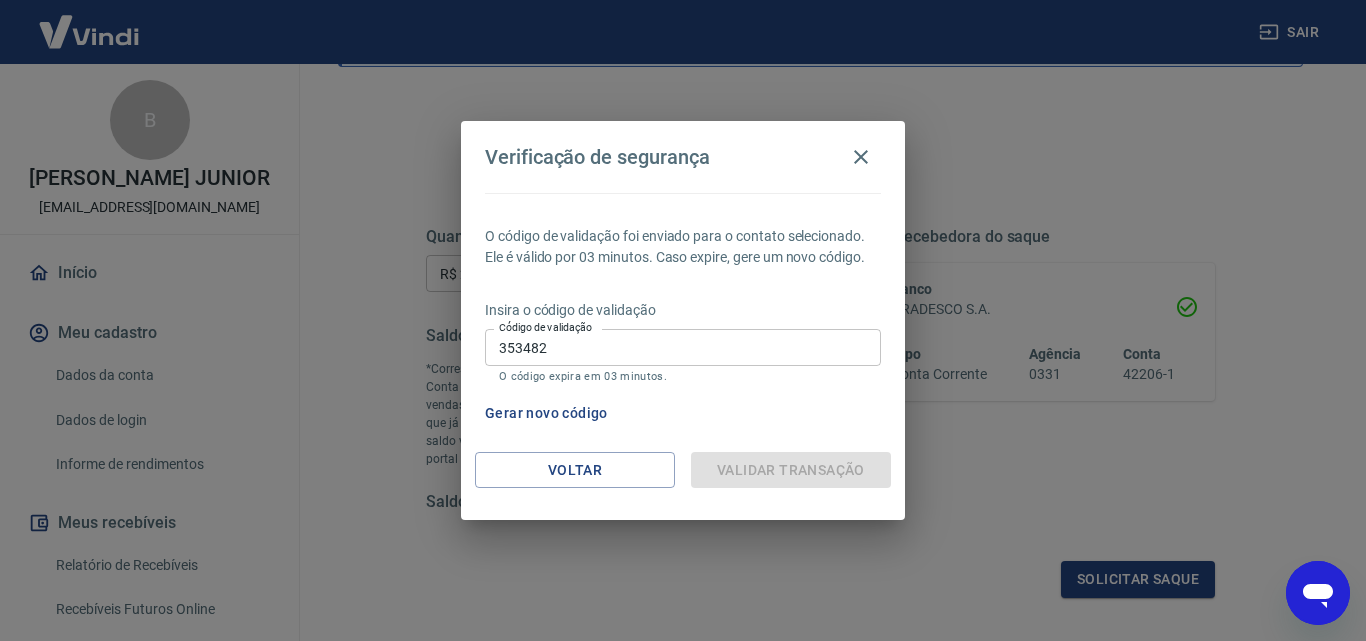 drag, startPoint x: 753, startPoint y: 468, endPoint x: 774, endPoint y: 455, distance: 24.698177 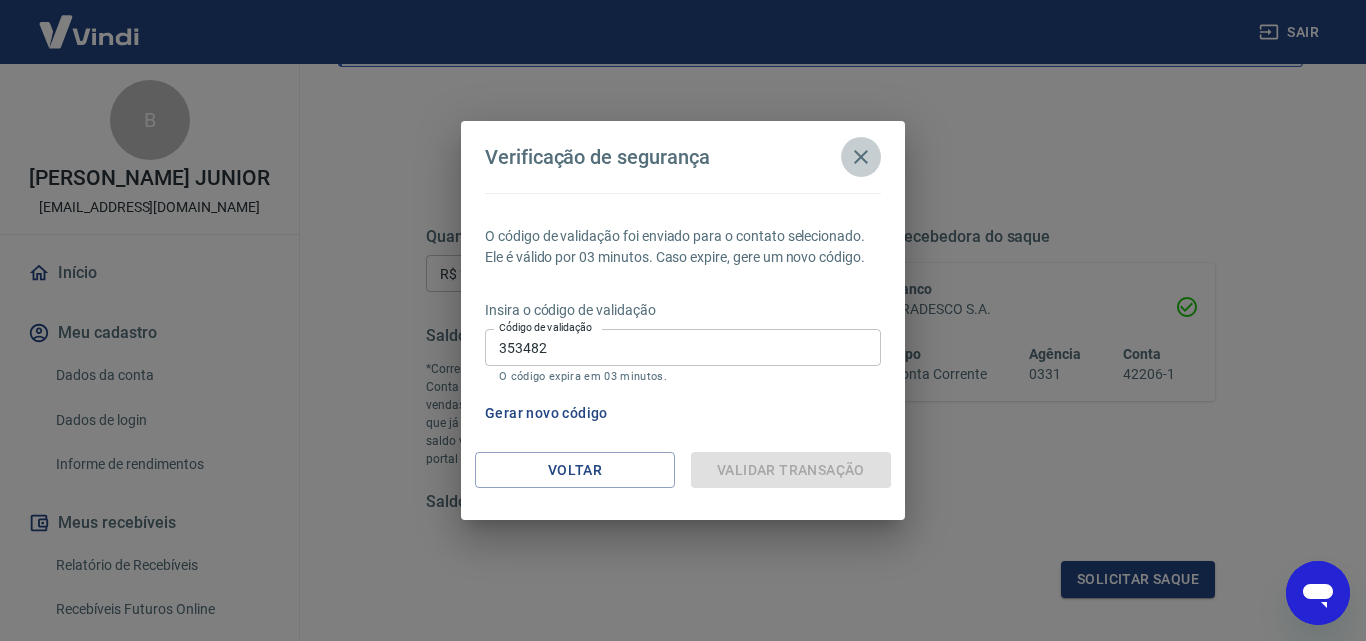 click 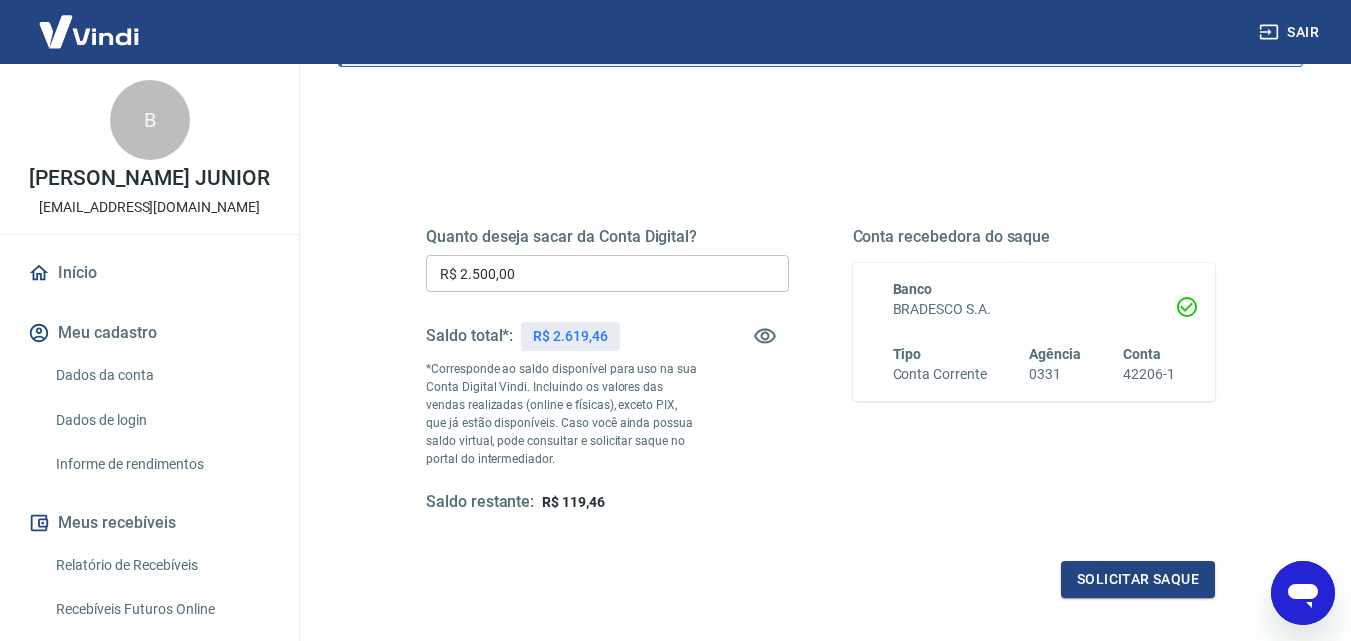 click on "Início" at bounding box center (149, 273) 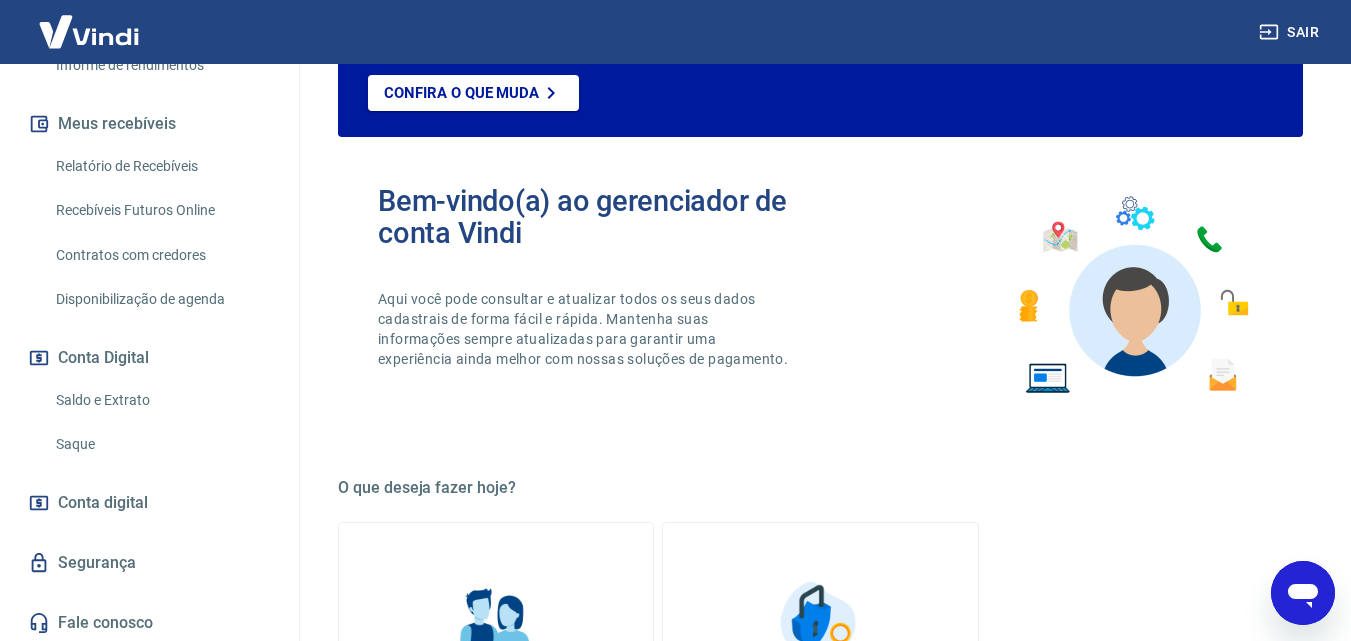 scroll, scrollTop: 400, scrollLeft: 0, axis: vertical 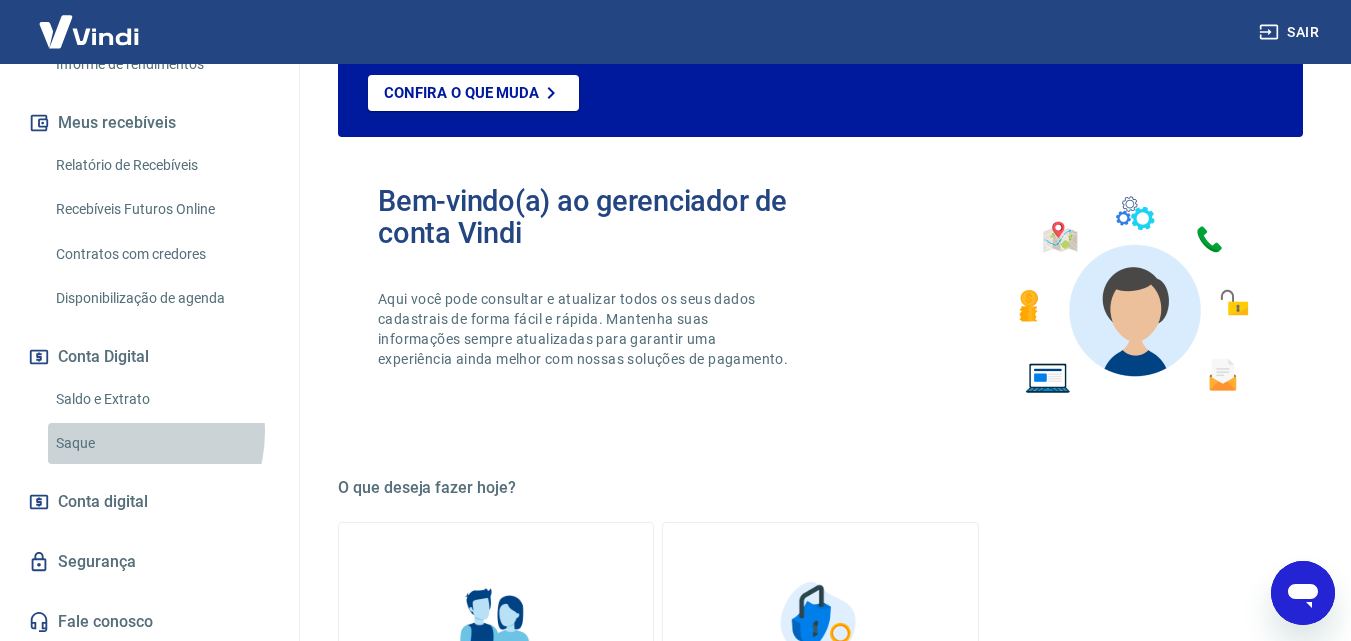 click on "Saque" at bounding box center (161, 443) 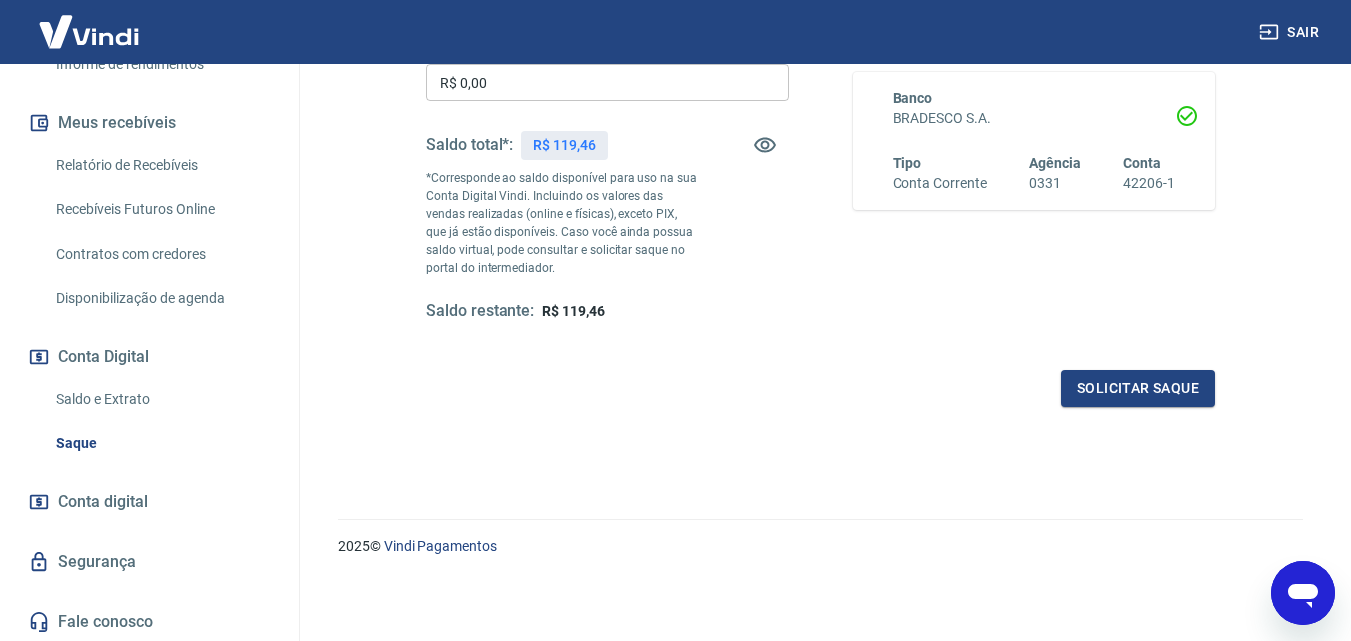 scroll, scrollTop: 0, scrollLeft: 0, axis: both 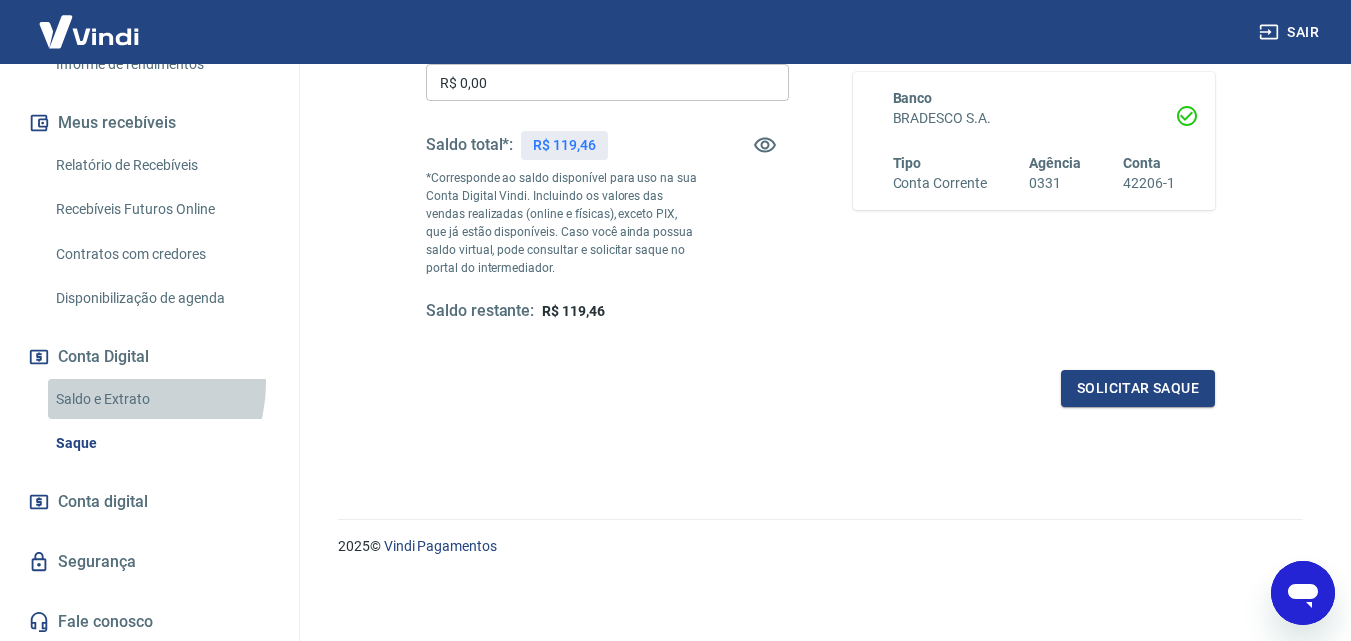 click on "Saldo e Extrato" at bounding box center (161, 399) 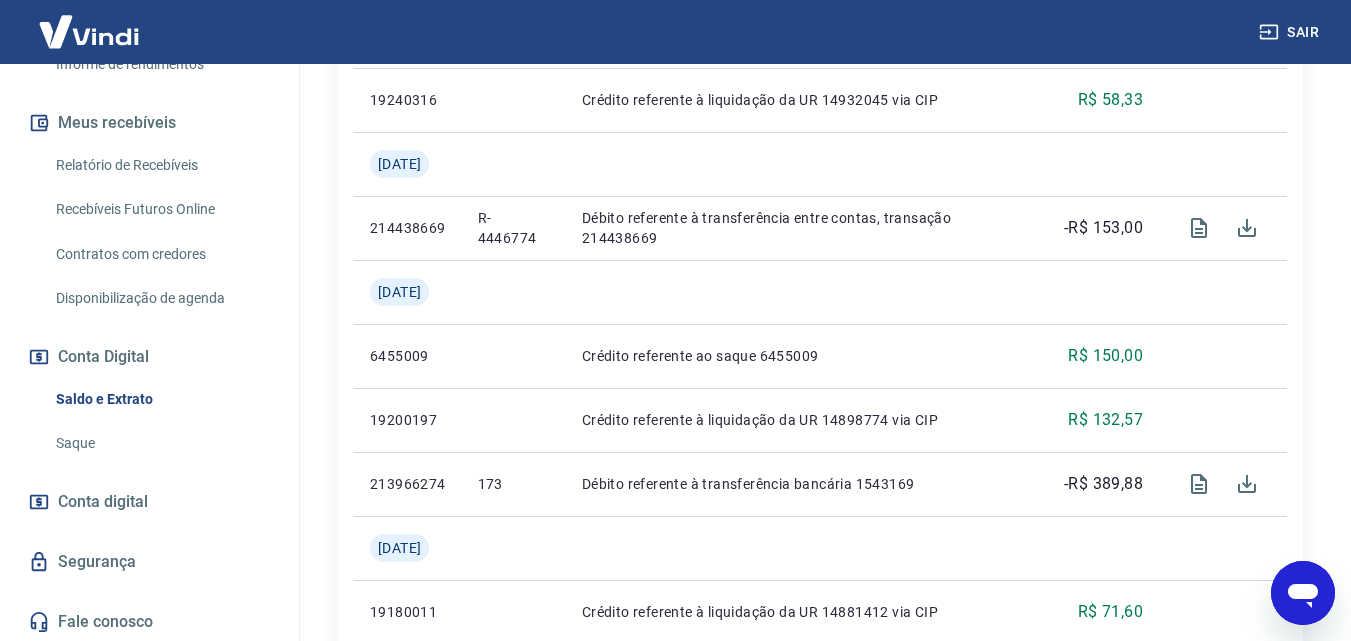 scroll, scrollTop: 1600, scrollLeft: 0, axis: vertical 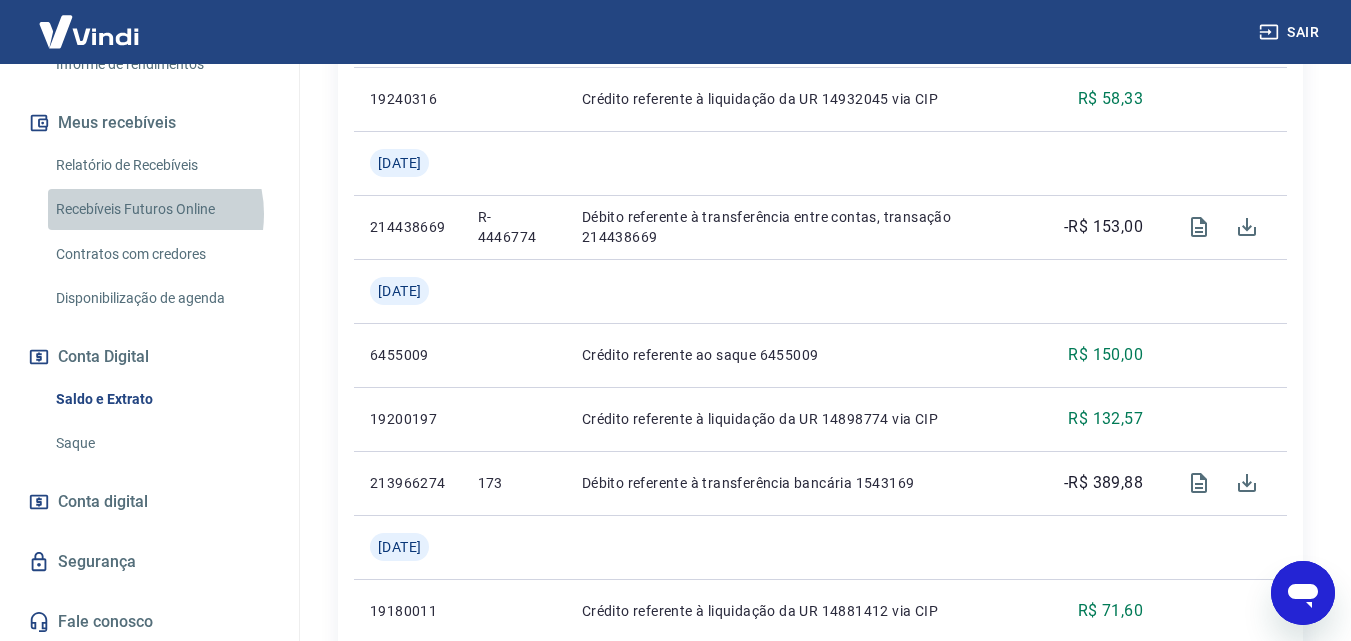 click on "Recebíveis Futuros Online" at bounding box center (161, 209) 